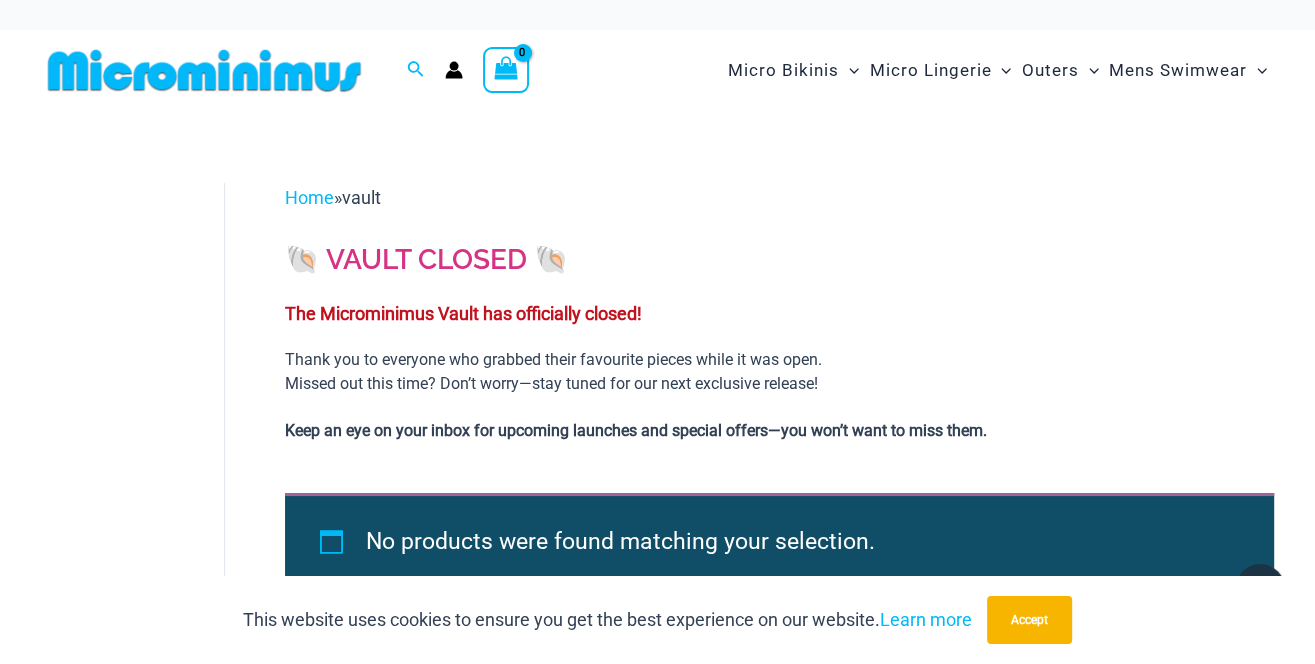scroll, scrollTop: 0, scrollLeft: 0, axis: both 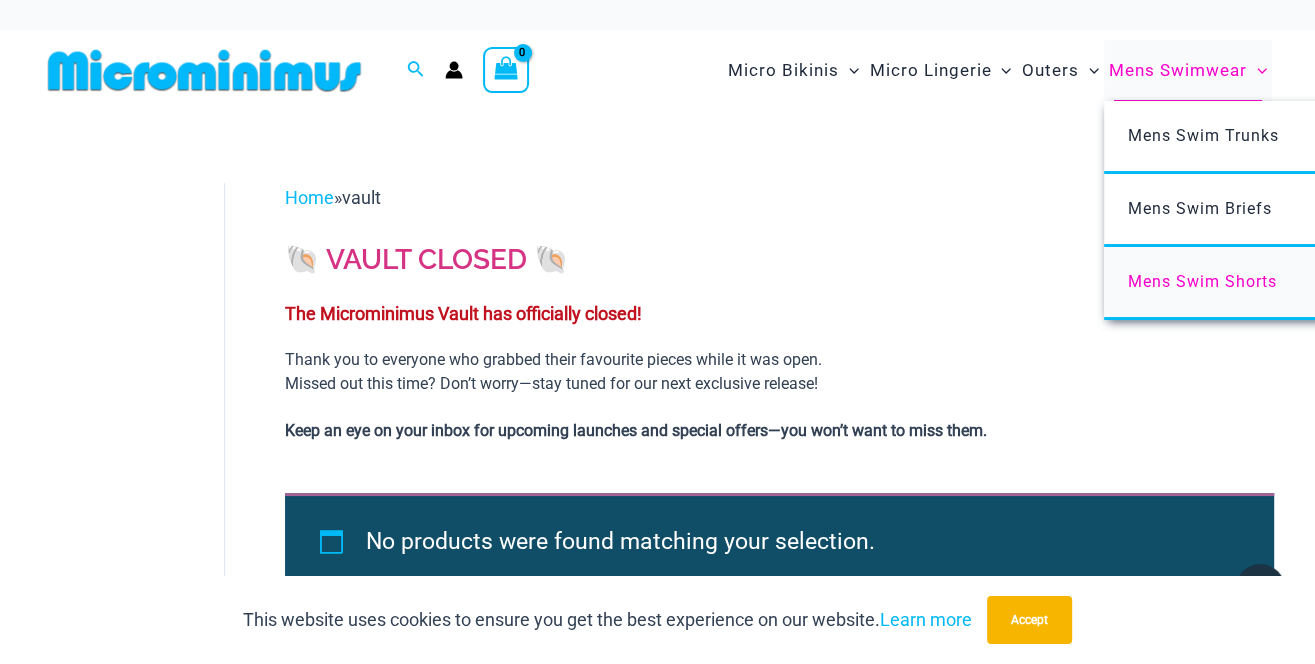 click on "Mens Swim Shorts" at bounding box center (1202, 281) 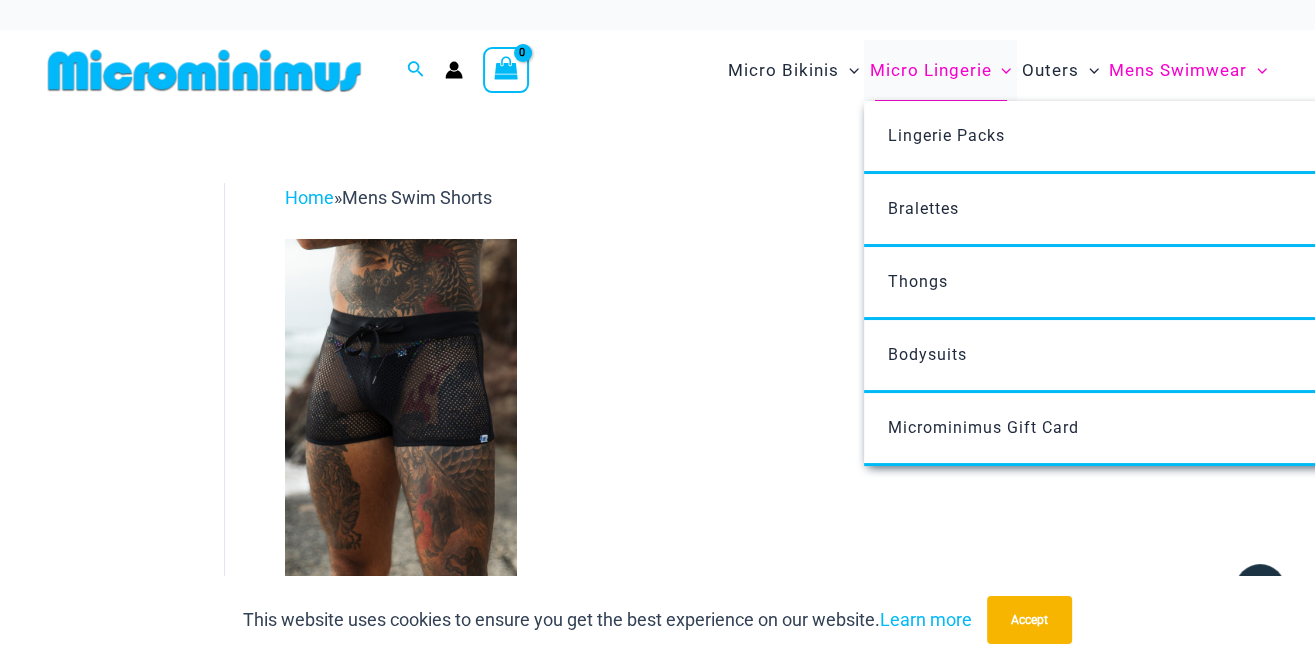 scroll, scrollTop: 0, scrollLeft: 0, axis: both 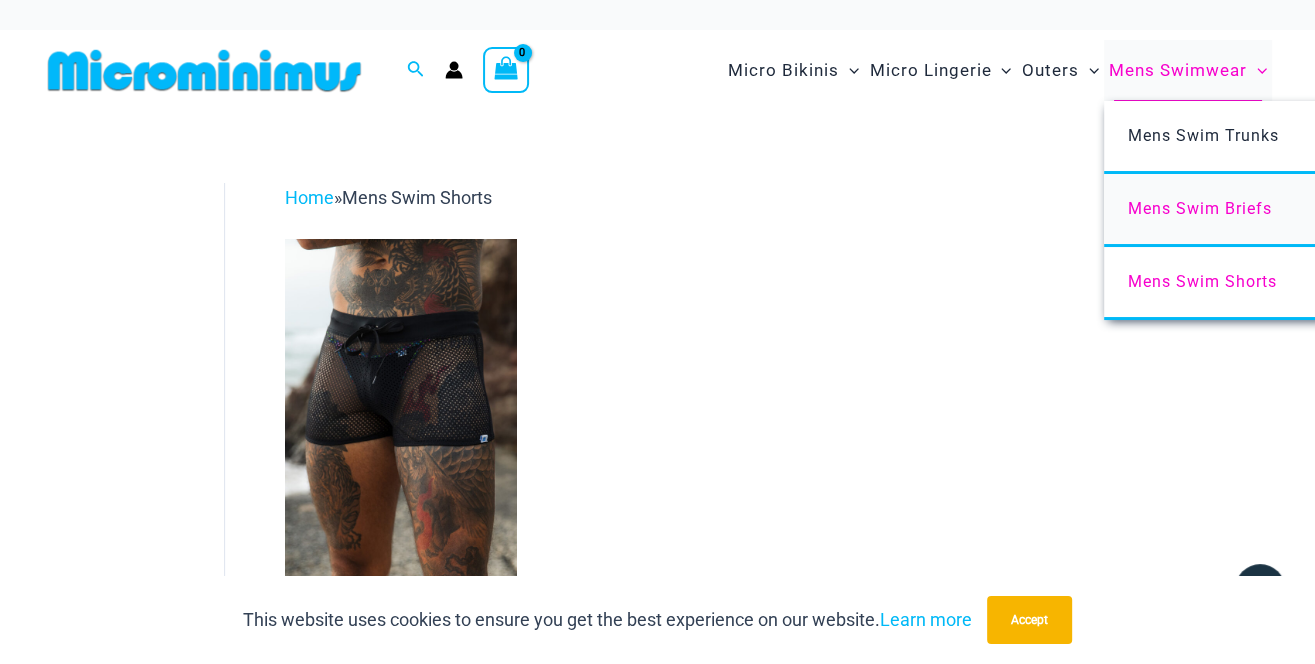 click on "Mens Swim Briefs" at bounding box center (1200, 208) 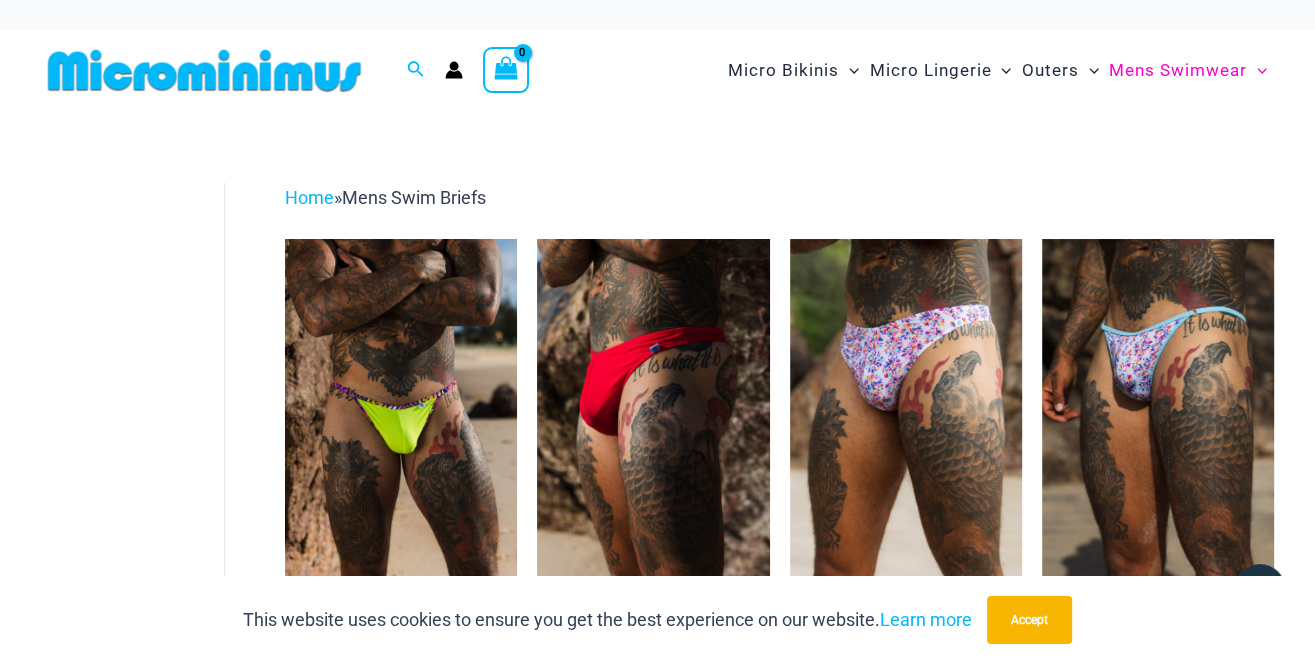 scroll, scrollTop: 0, scrollLeft: 0, axis: both 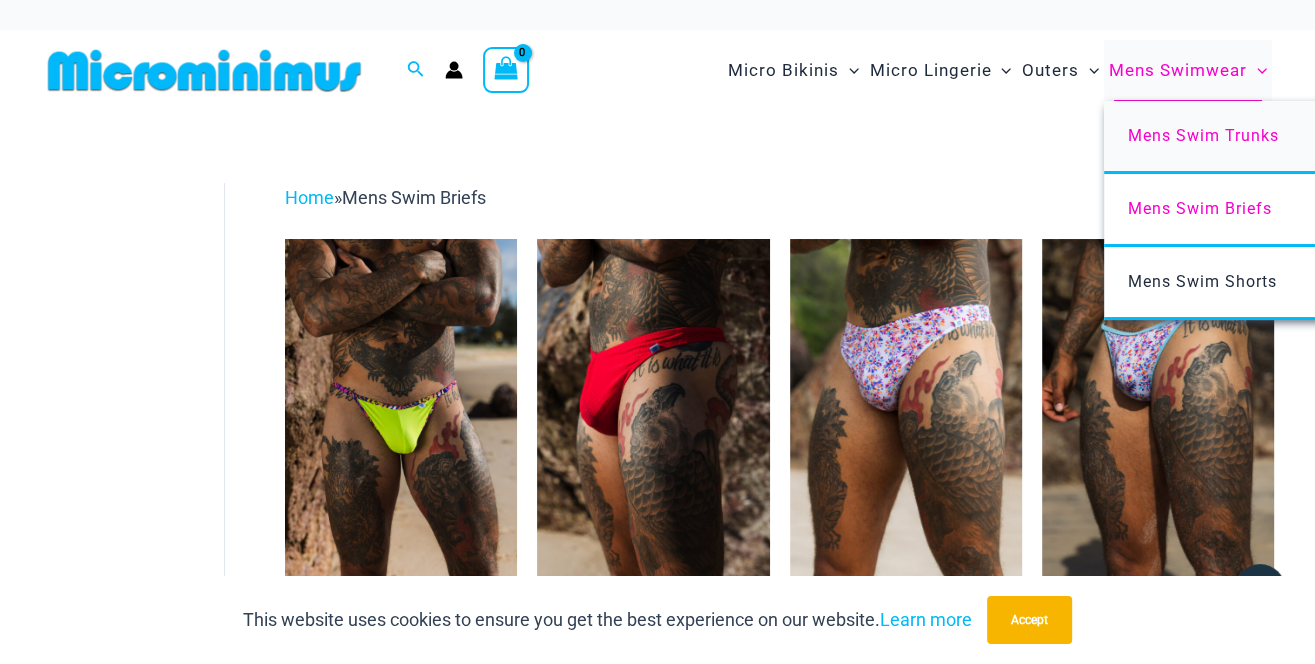 click on "Mens Swim Trunks" at bounding box center (1203, 135) 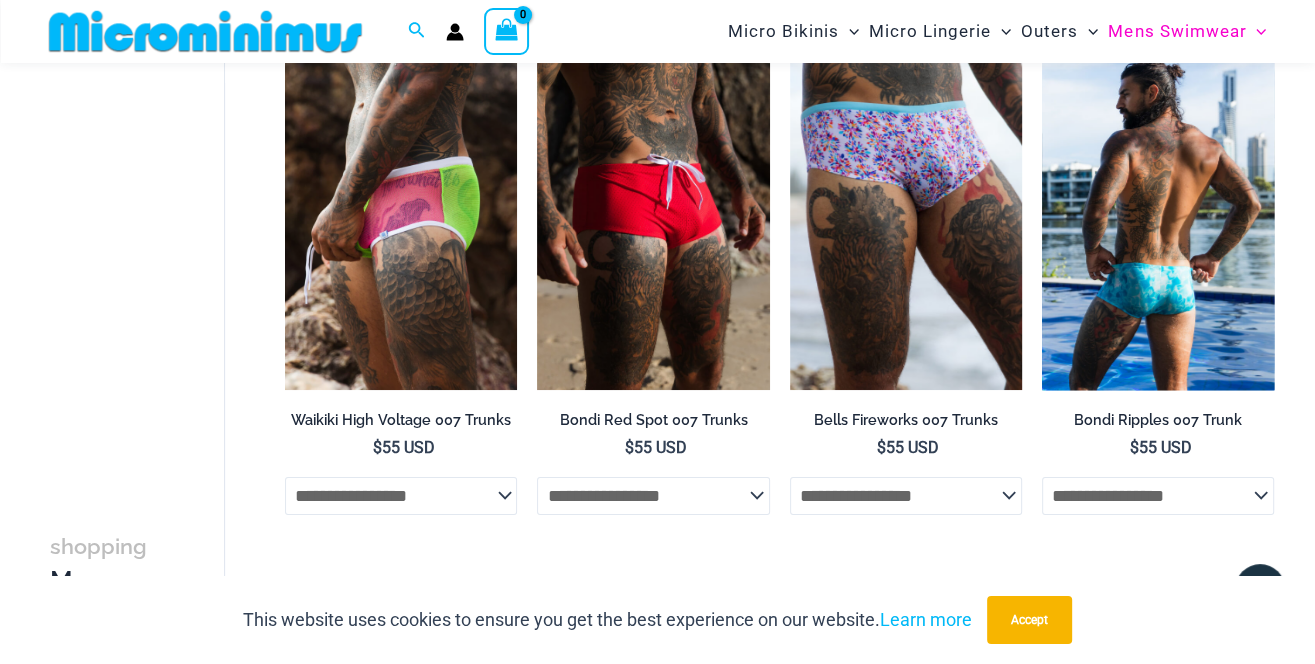 scroll, scrollTop: 186, scrollLeft: 0, axis: vertical 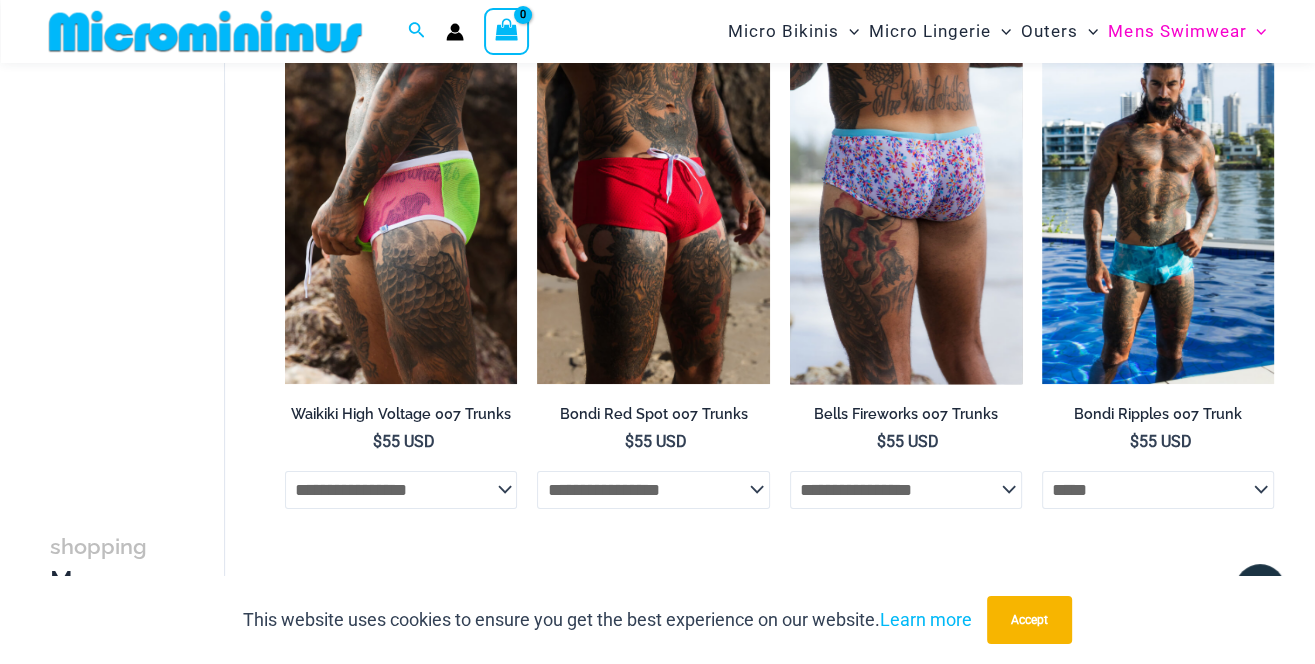 select on "*****" 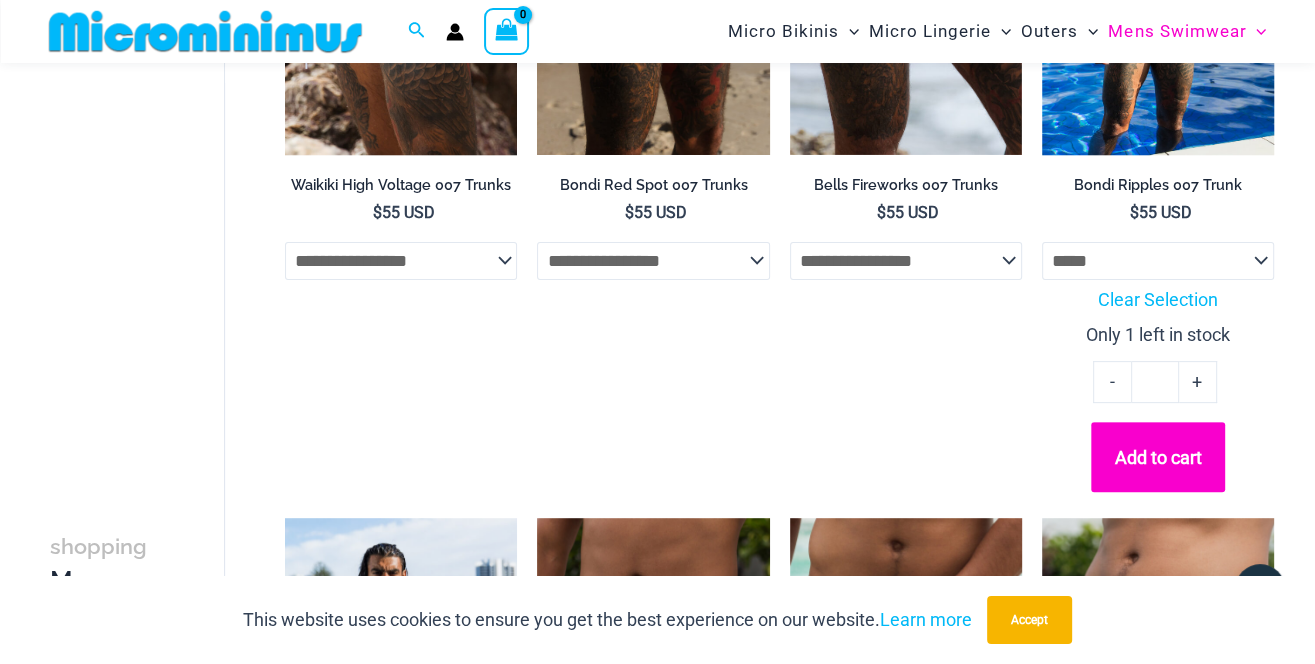 scroll, scrollTop: 447, scrollLeft: 0, axis: vertical 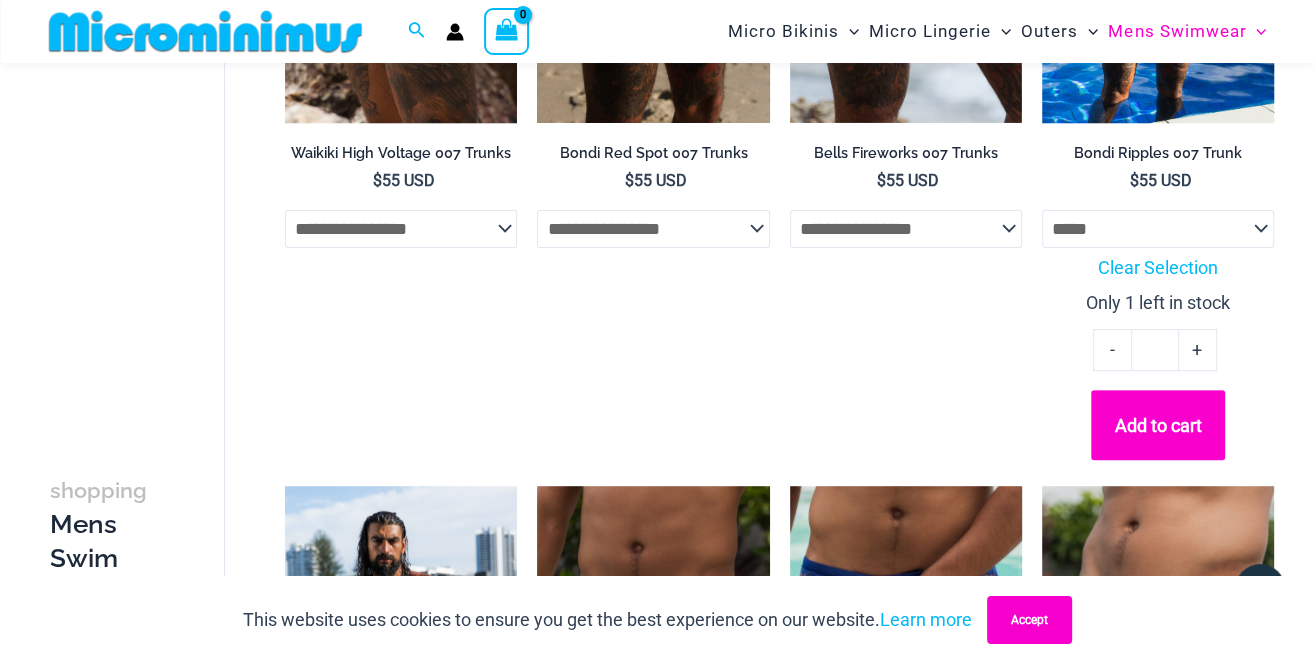 click on "Accept" at bounding box center (1029, 620) 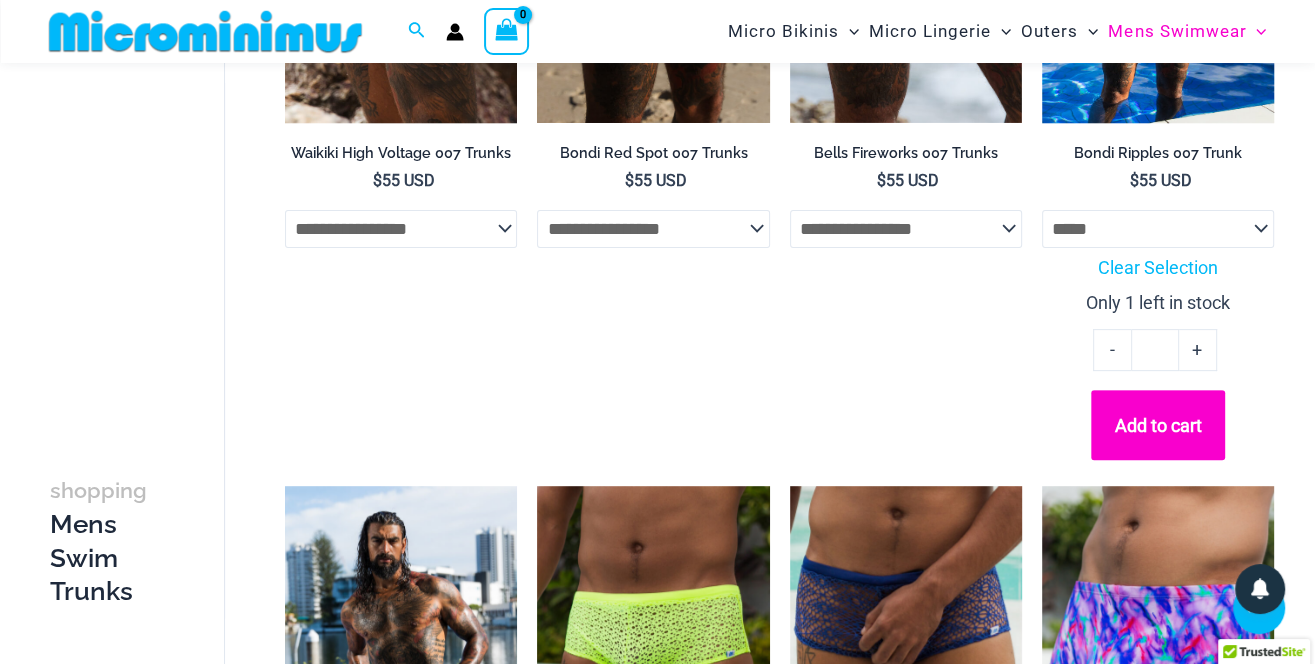 click at bounding box center [1042, 486] 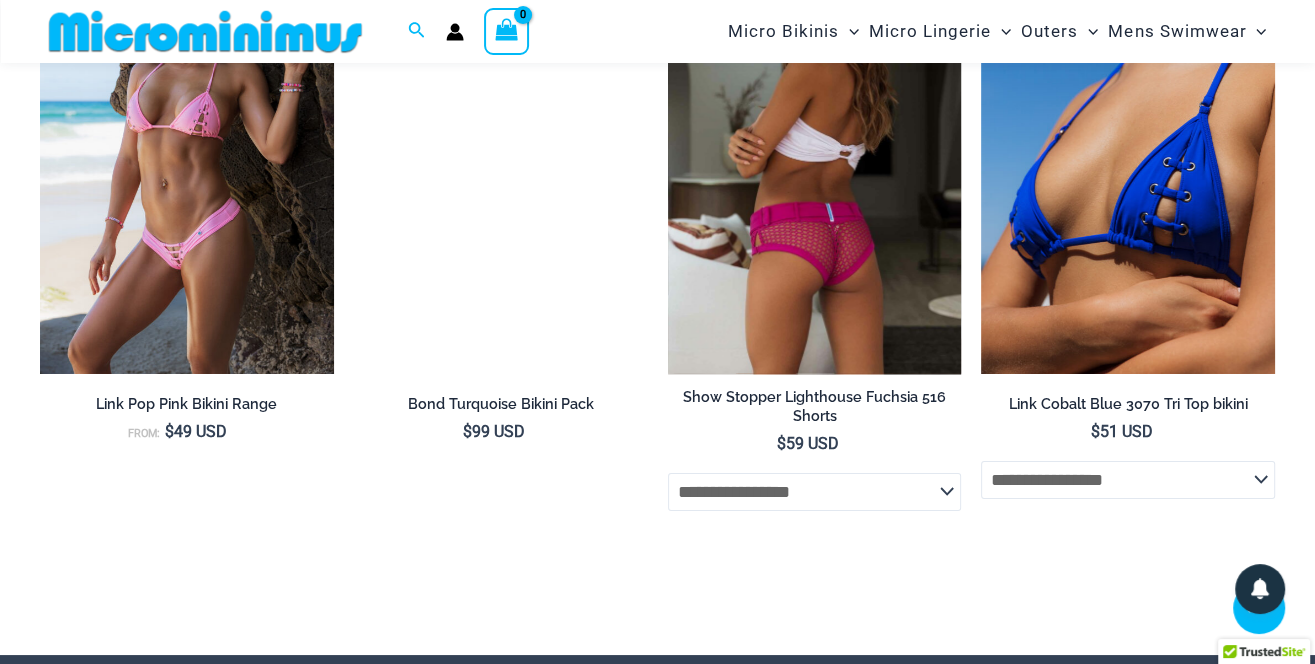 scroll, scrollTop: 5873, scrollLeft: 0, axis: vertical 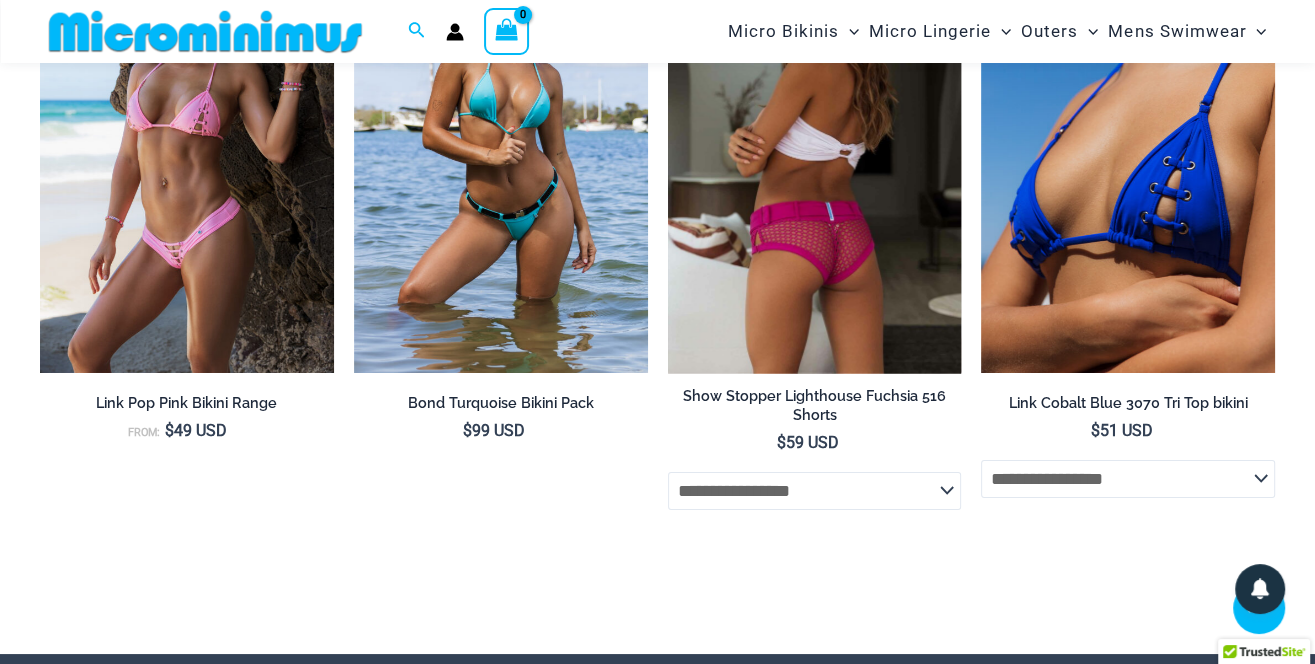 click at bounding box center (815, 152) 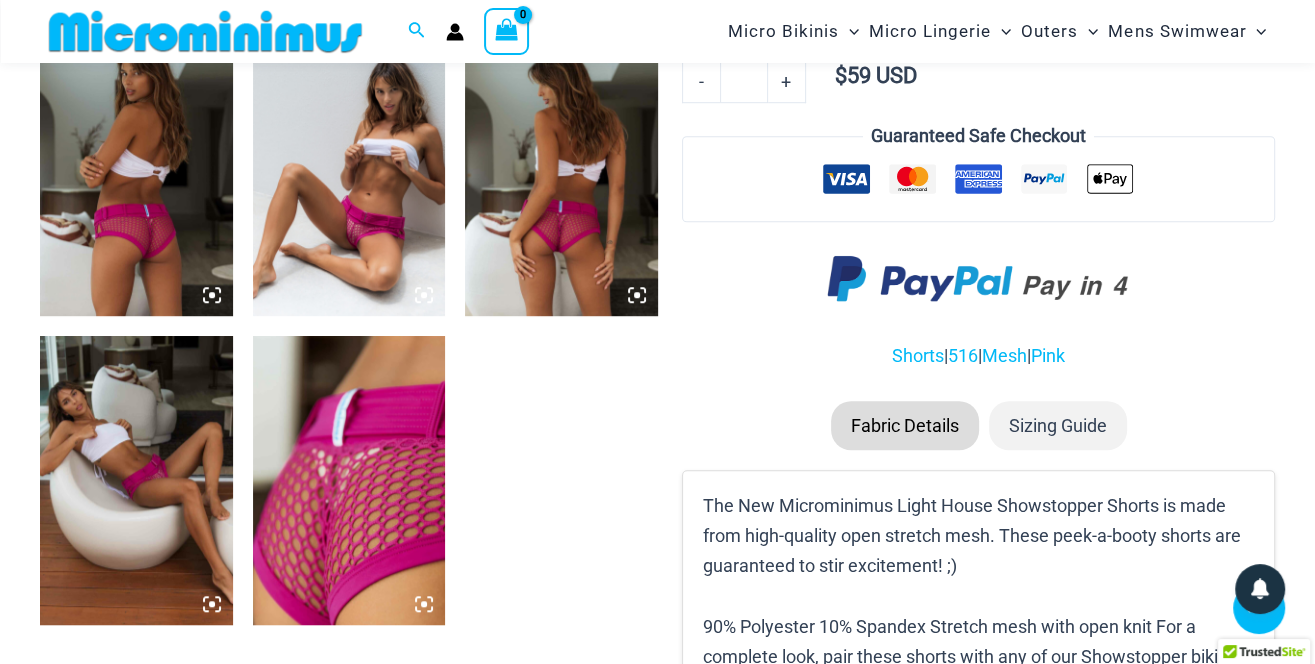 scroll, scrollTop: 1113, scrollLeft: 0, axis: vertical 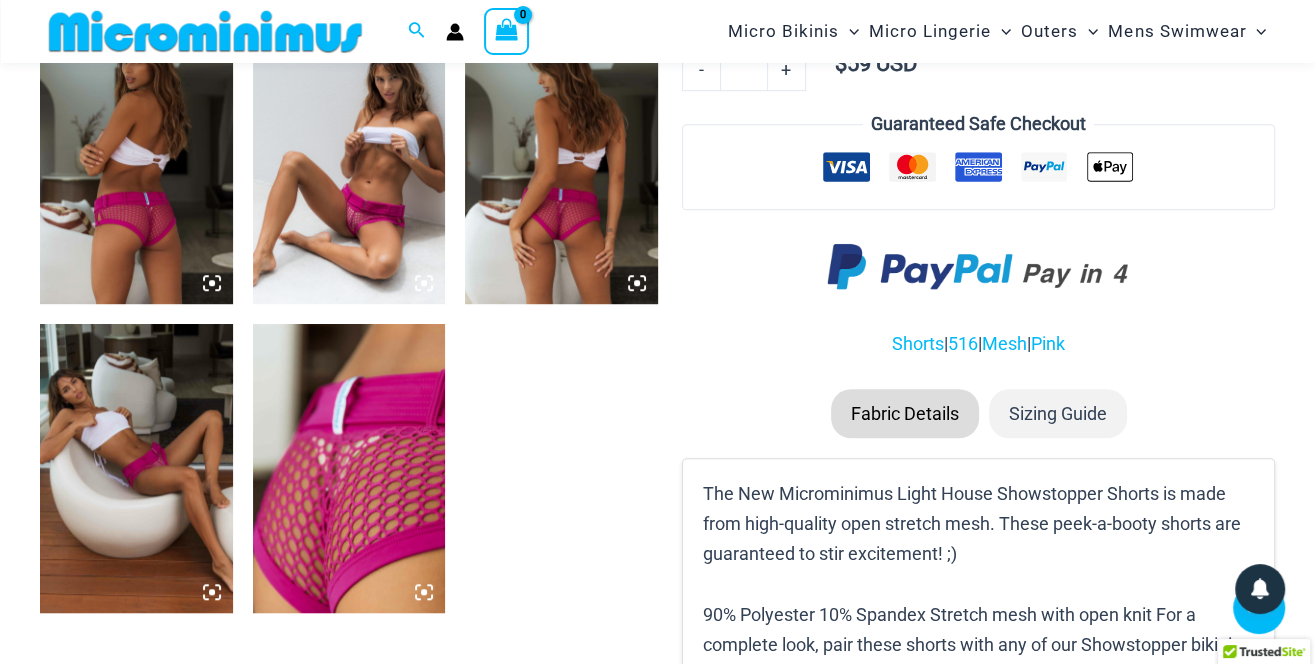 click at bounding box center [136, 468] 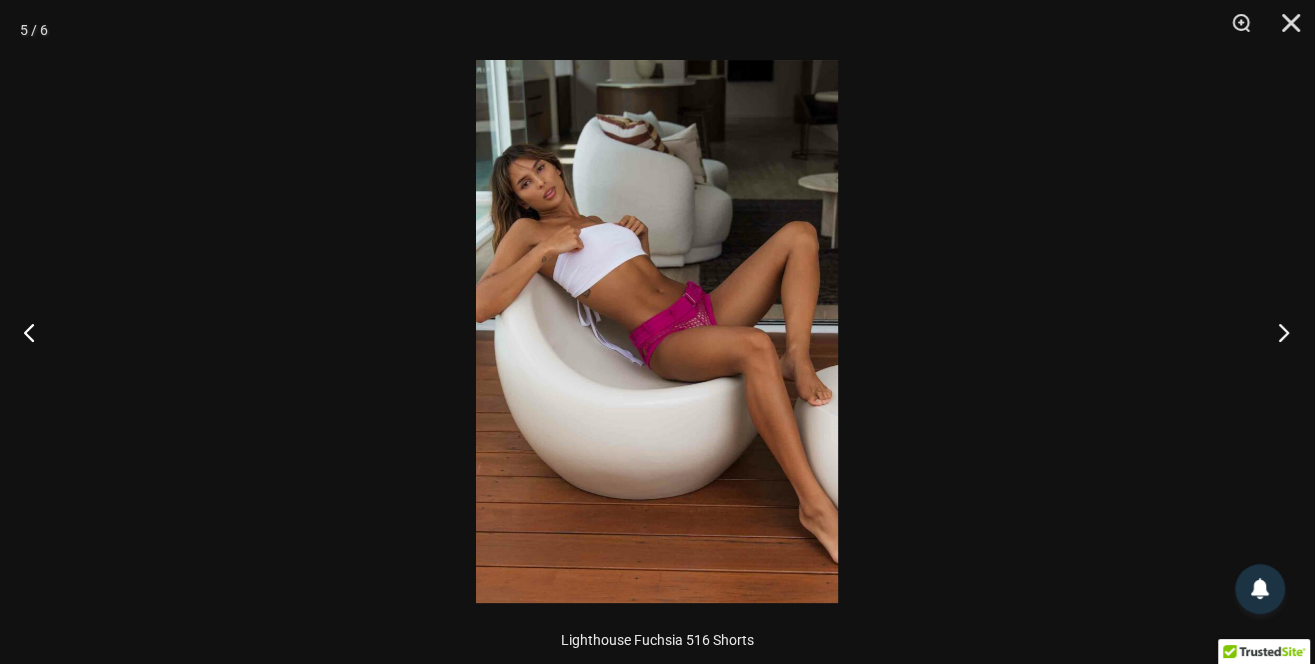 click at bounding box center [1277, 332] 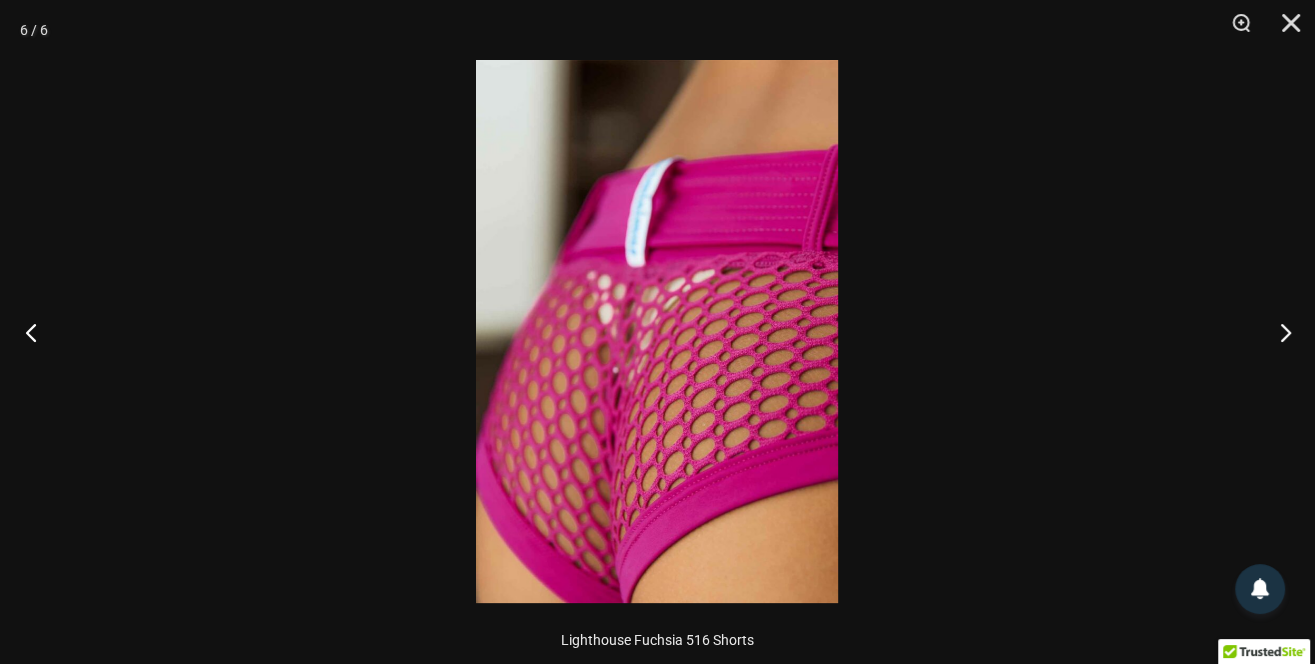 click at bounding box center [37, 332] 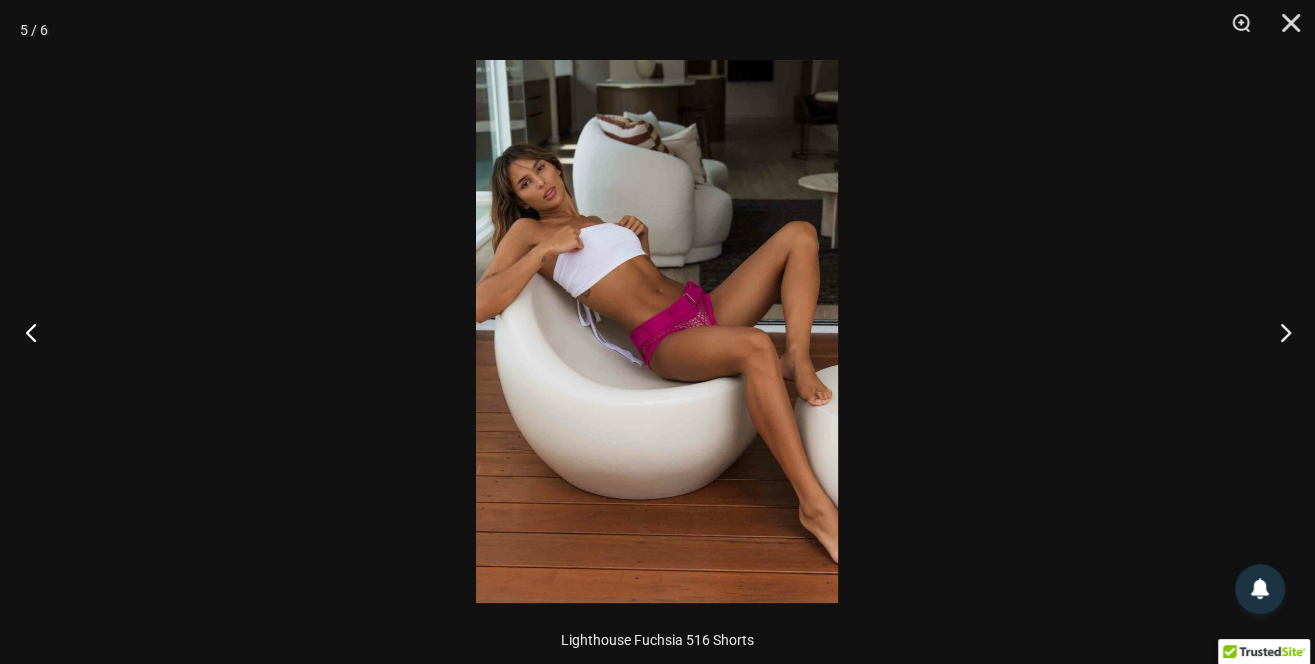 click at bounding box center (37, 332) 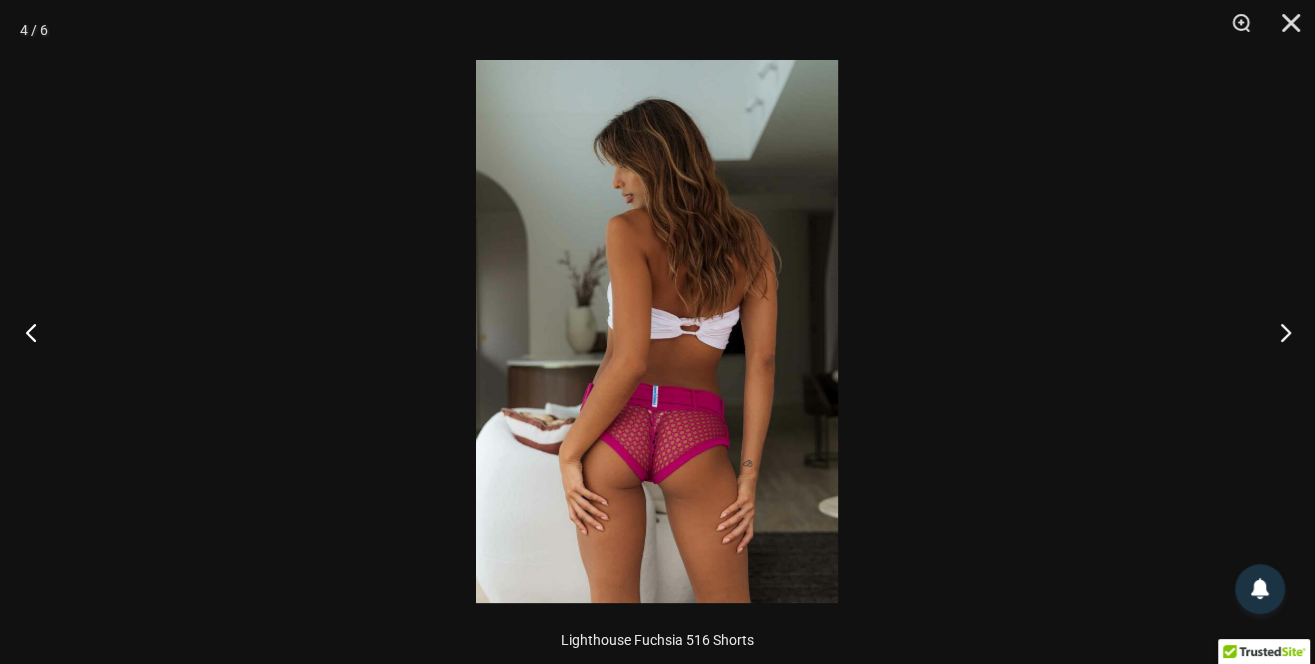 click at bounding box center (37, 332) 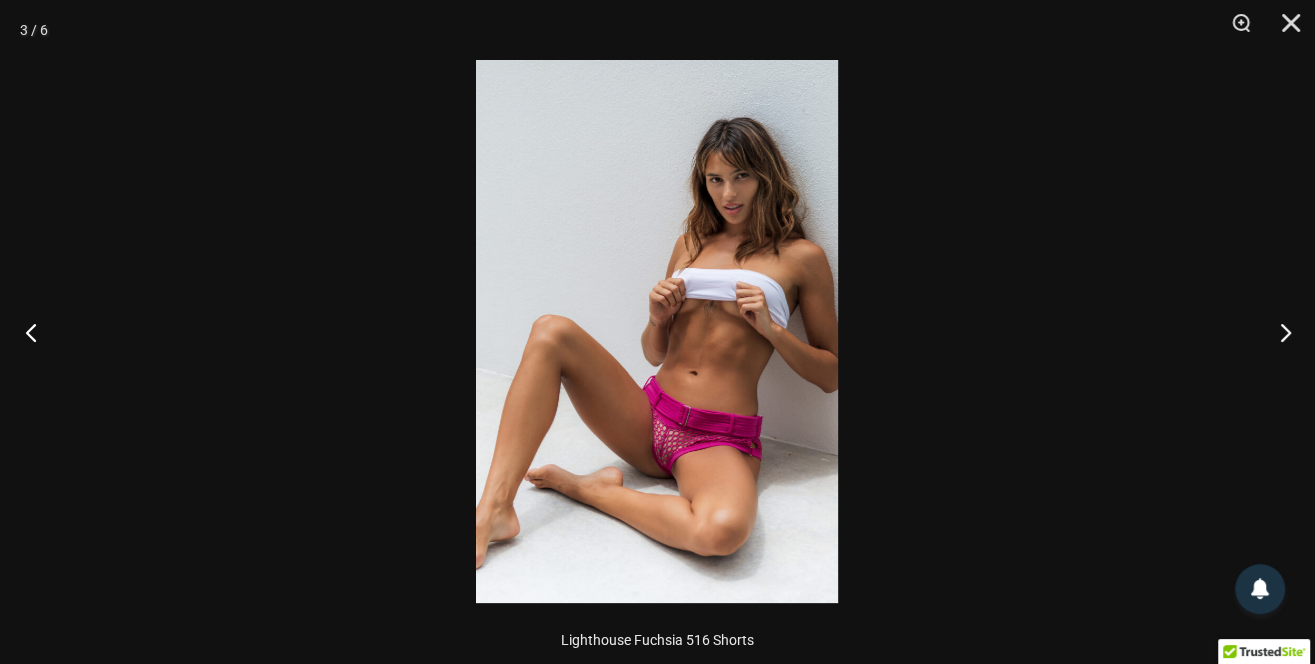 click at bounding box center [37, 332] 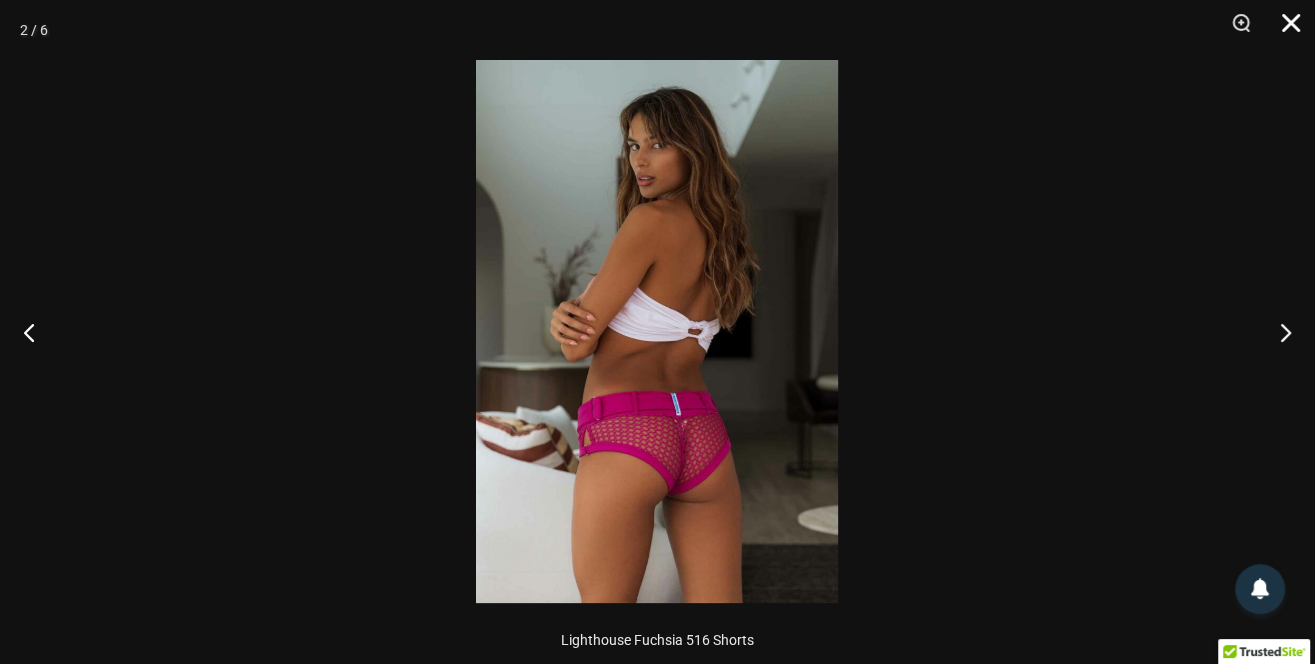 click at bounding box center [1284, 30] 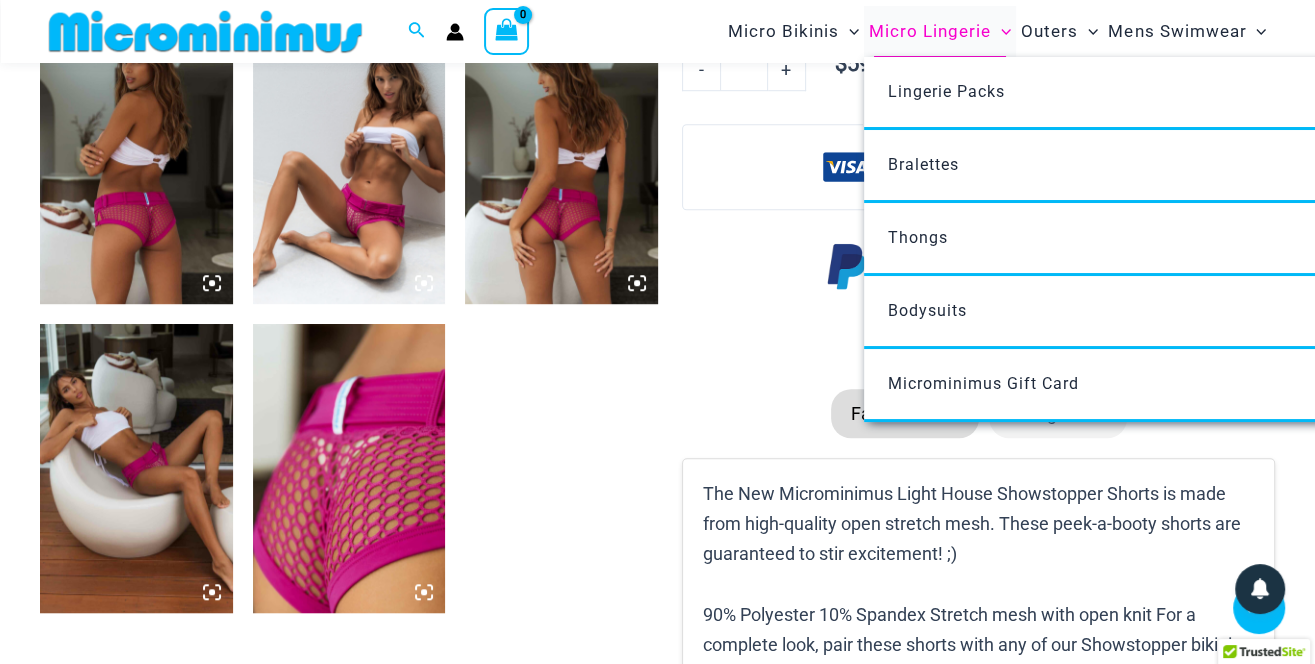 click on "Micro Lingerie" at bounding box center [930, 31] 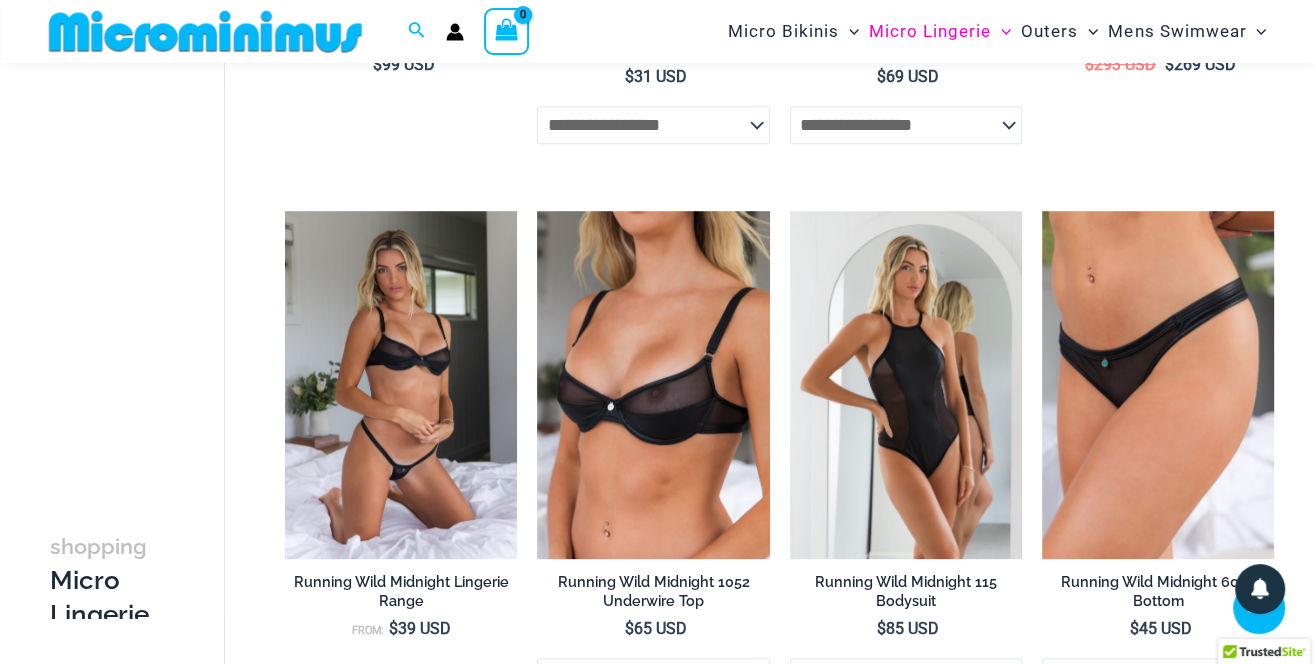 scroll, scrollTop: 601, scrollLeft: 0, axis: vertical 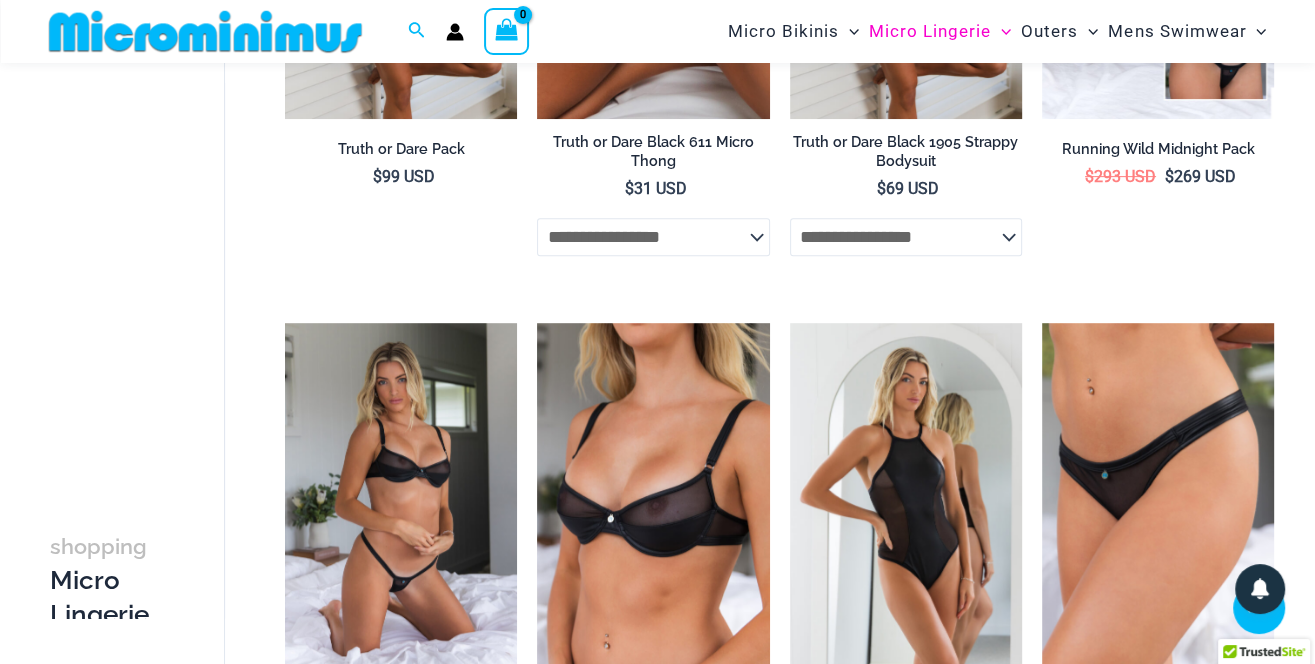 click at bounding box center (205, 31) 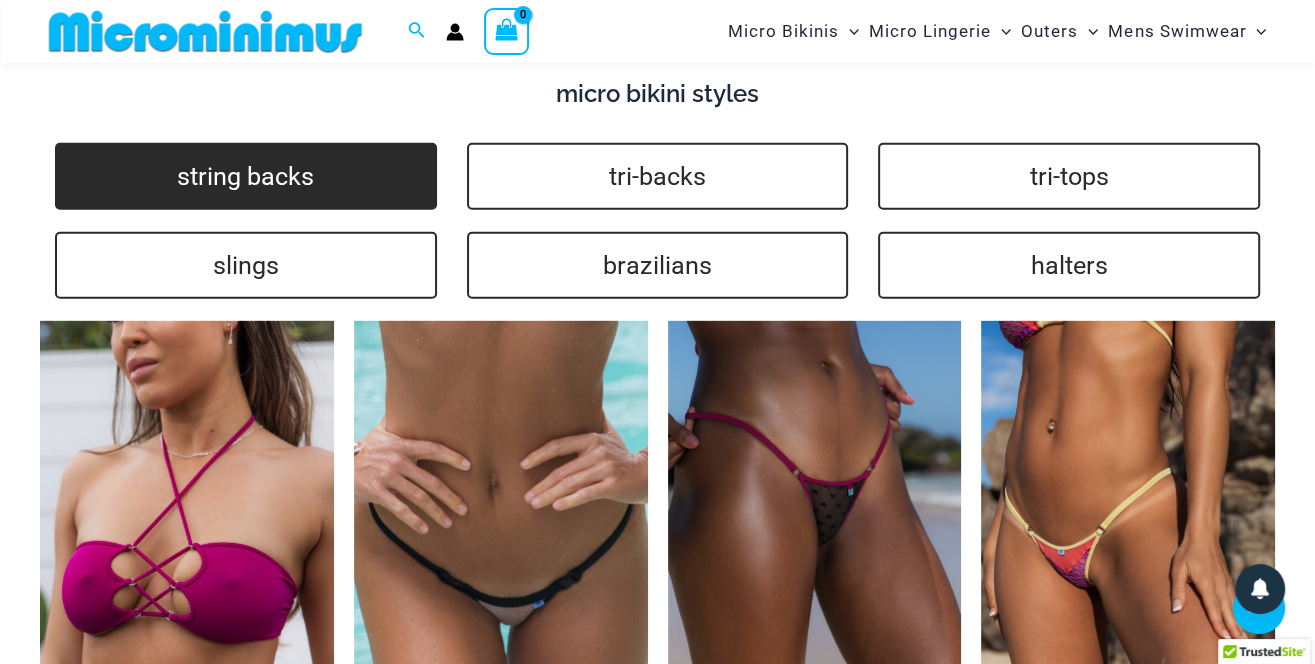 scroll, scrollTop: 4395, scrollLeft: 0, axis: vertical 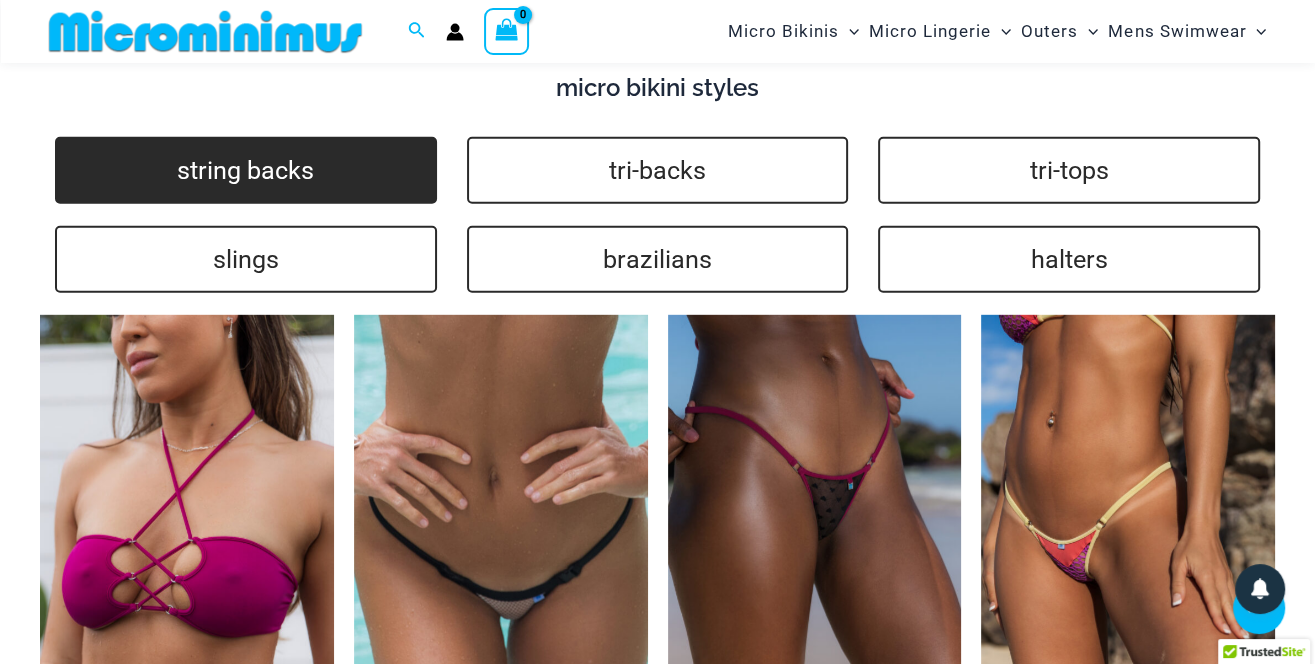 click on "string backs" at bounding box center [246, 170] 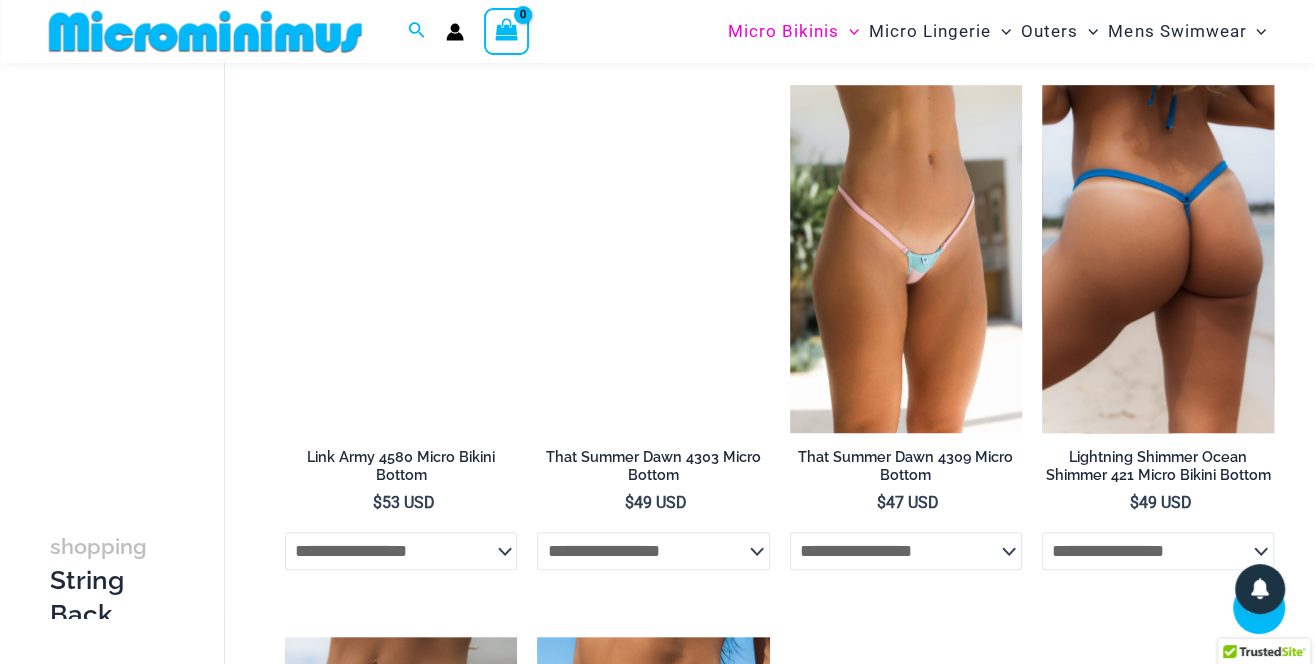 scroll, scrollTop: 1229, scrollLeft: 0, axis: vertical 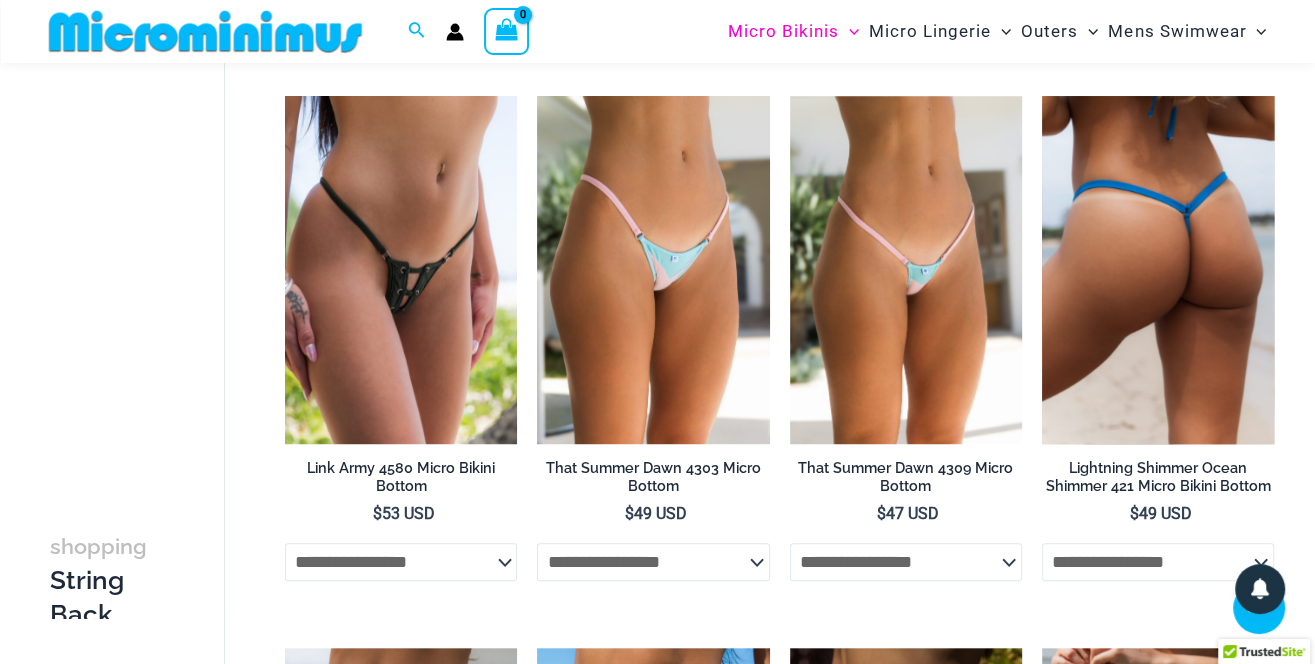 click at bounding box center (1158, 270) 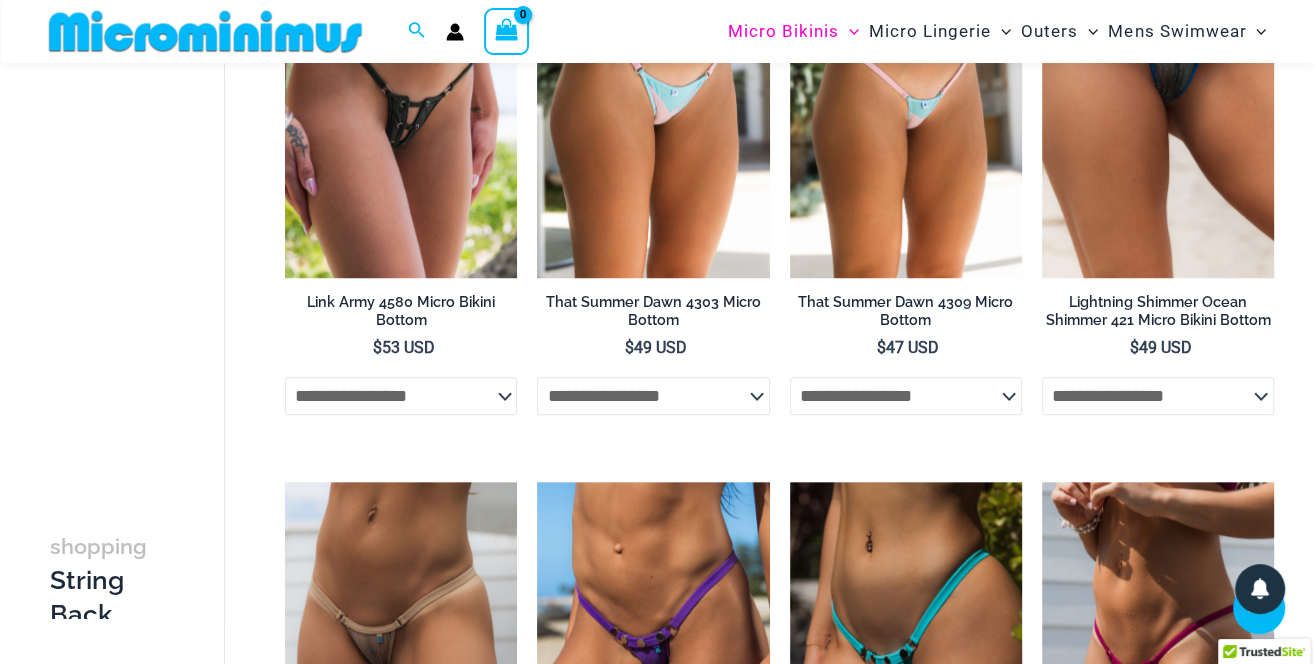 scroll, scrollTop: 1434, scrollLeft: 0, axis: vertical 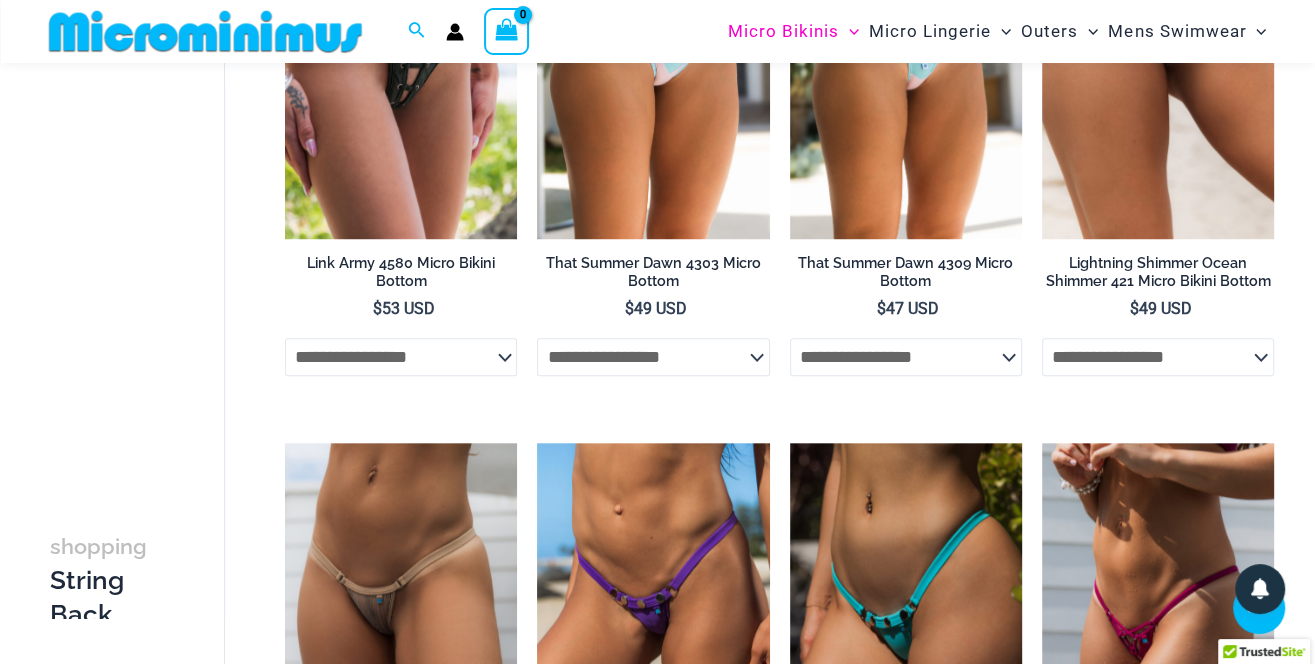 click at bounding box center [205, 31] 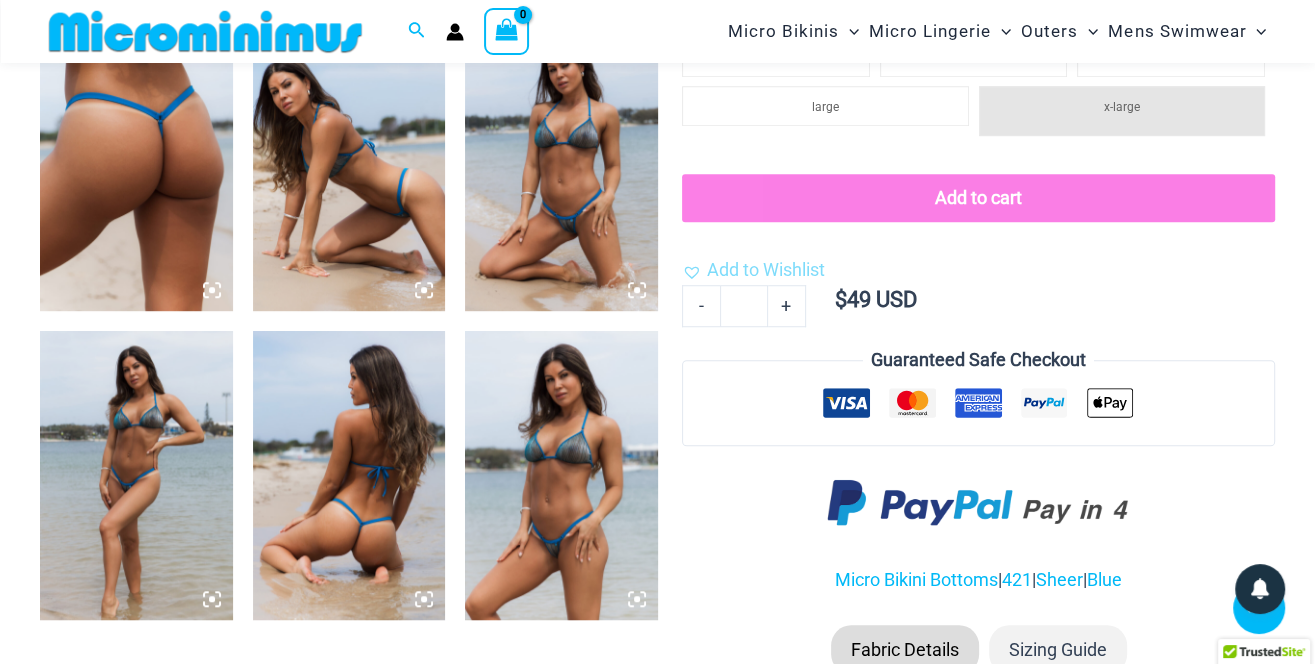 scroll, scrollTop: 1090, scrollLeft: 0, axis: vertical 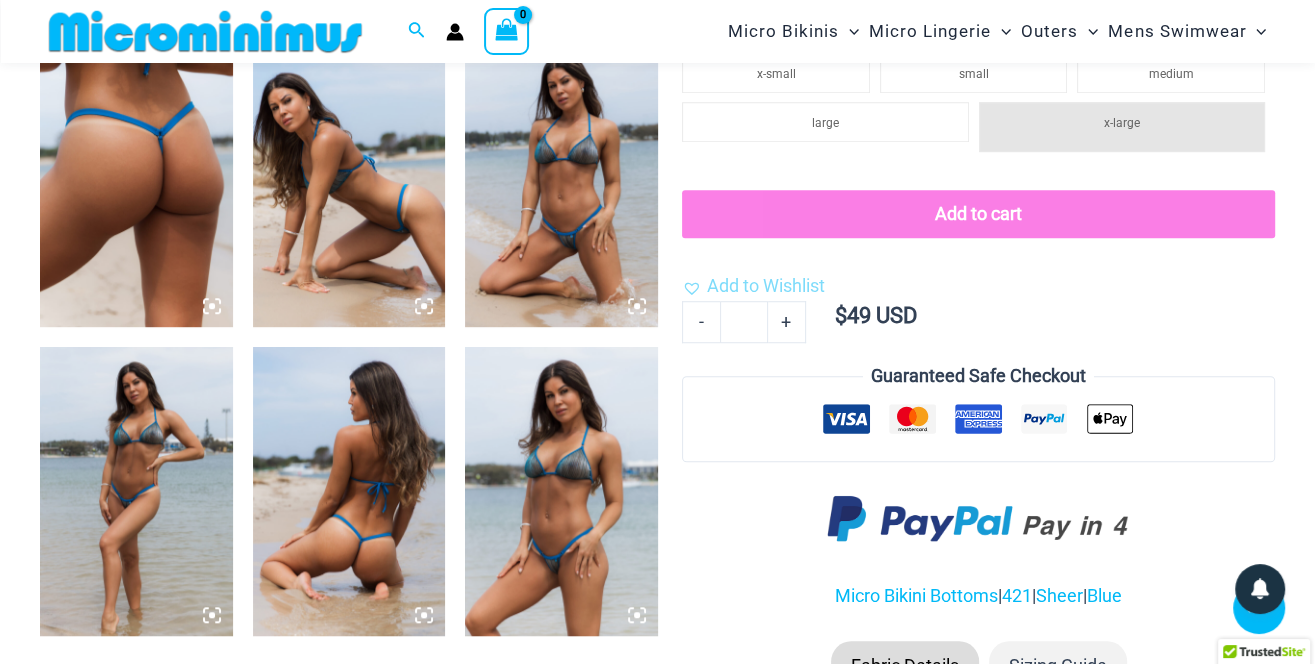 click at bounding box center (561, 183) 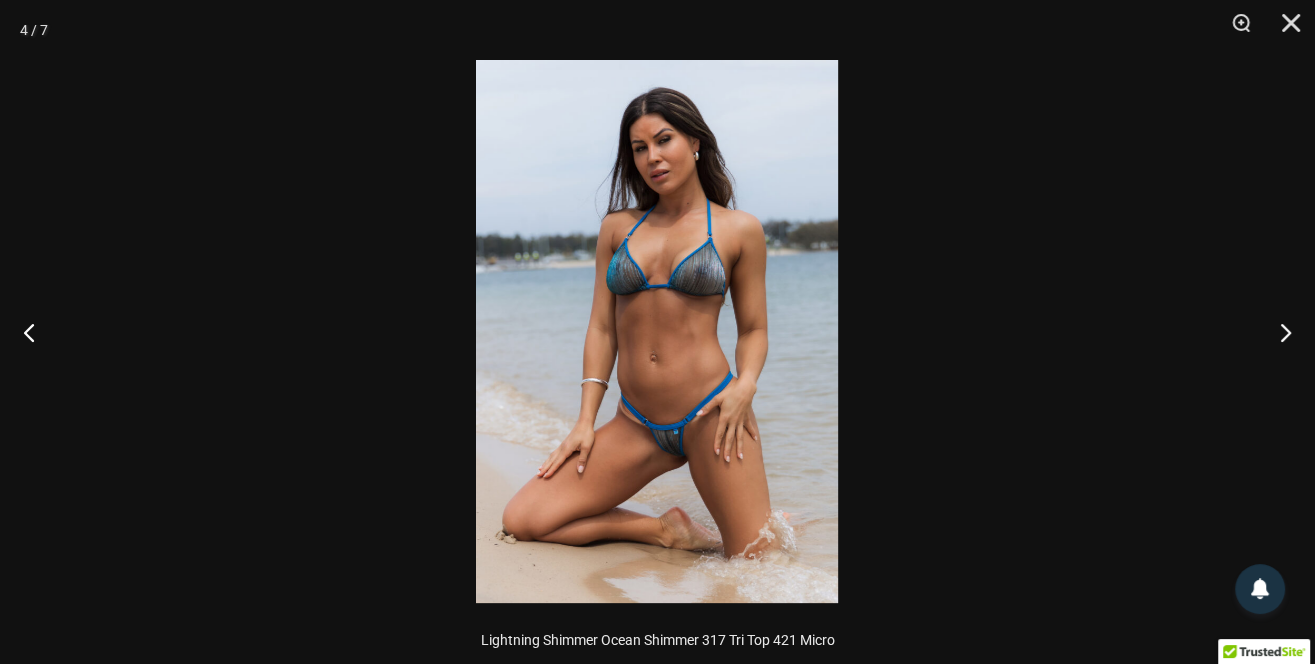 click at bounding box center (657, 331) 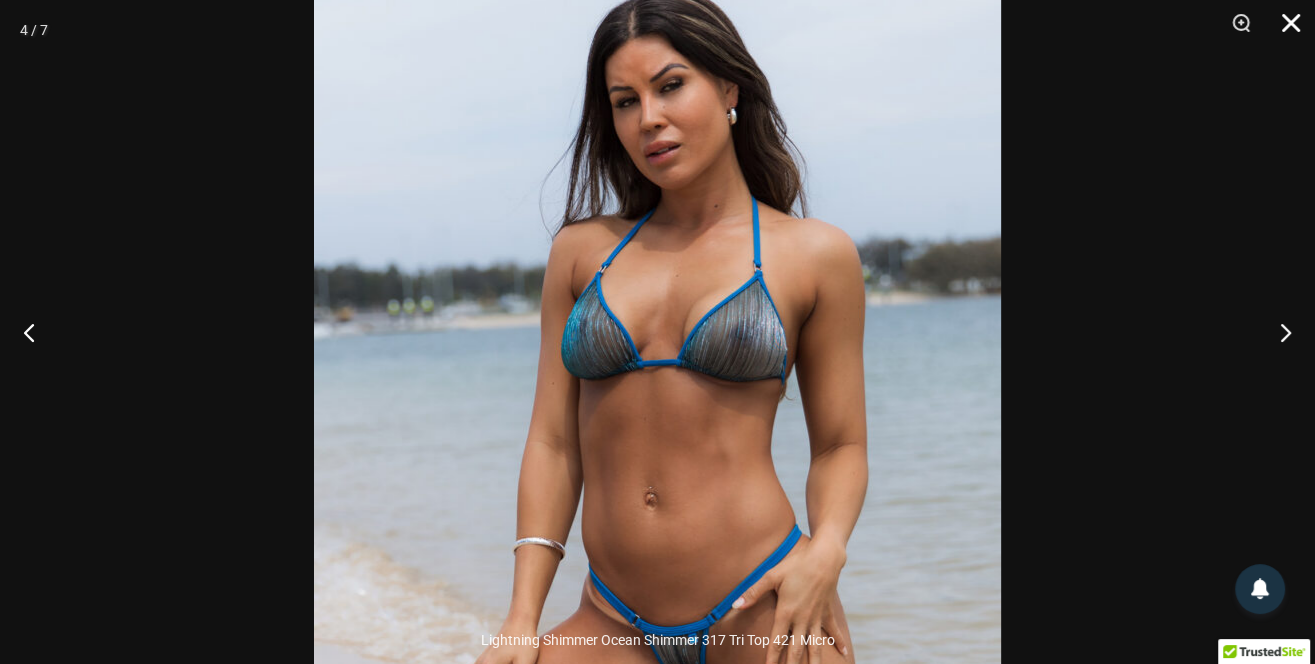 click at bounding box center [1284, 30] 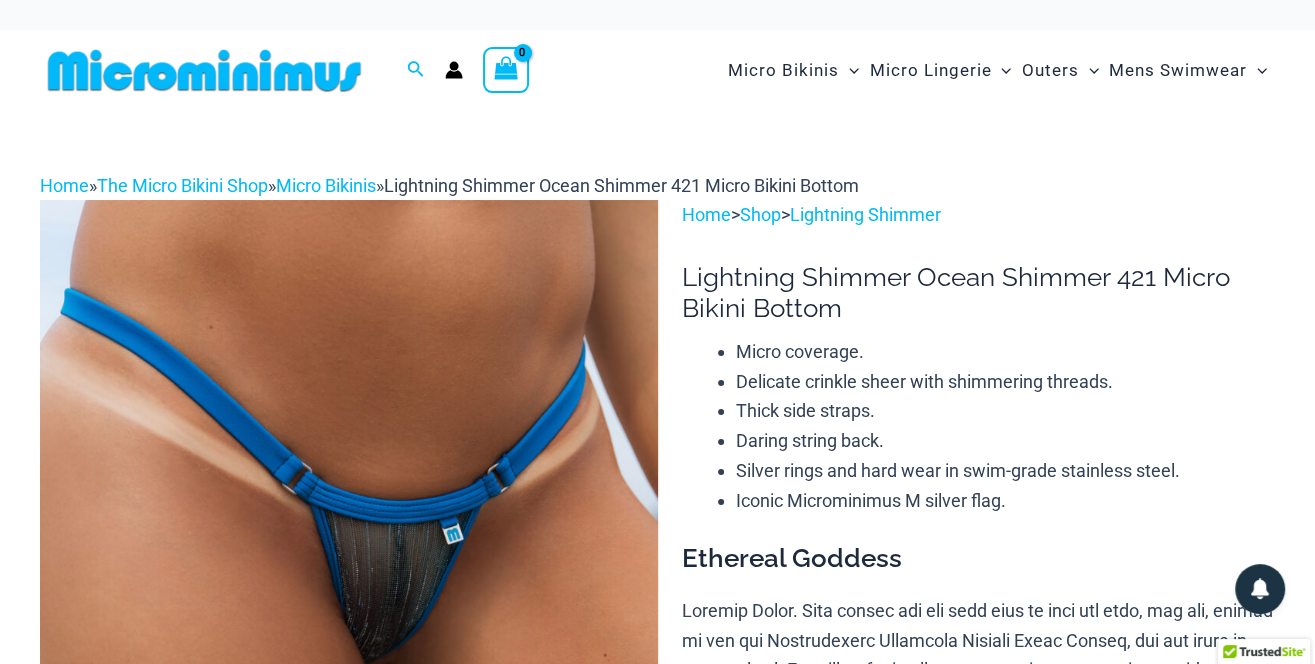 scroll, scrollTop: 0, scrollLeft: 0, axis: both 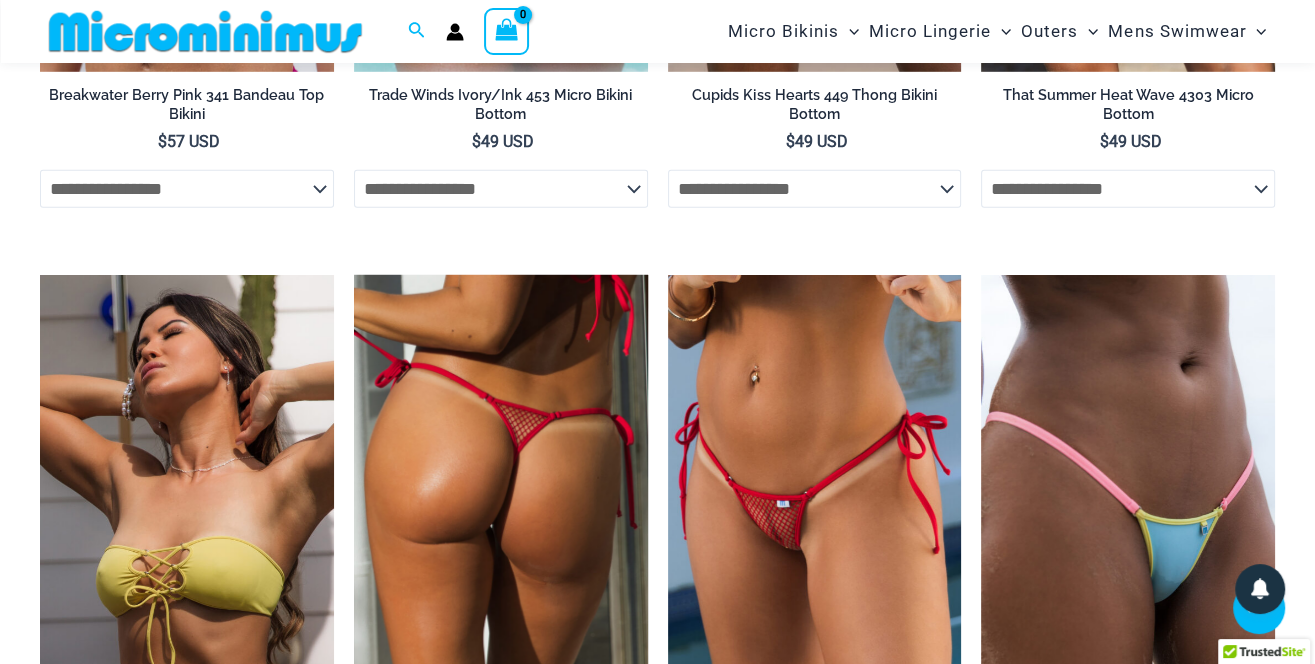 click at bounding box center (501, 495) 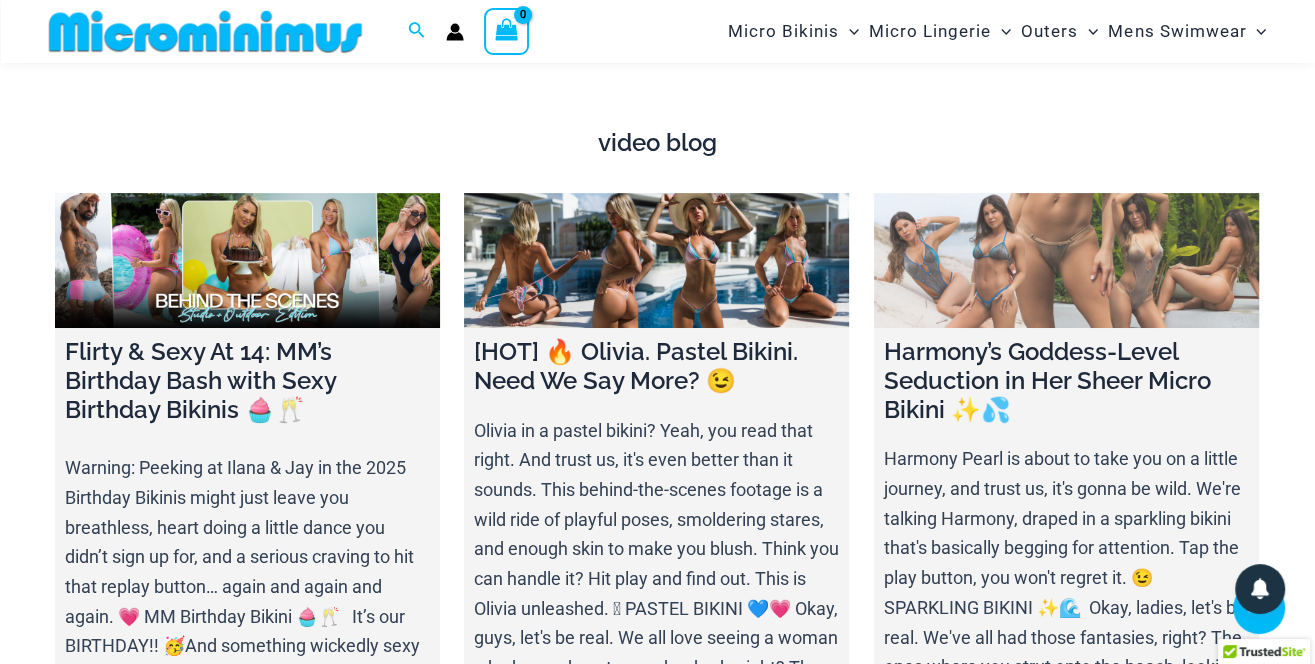 scroll, scrollTop: 6606, scrollLeft: 0, axis: vertical 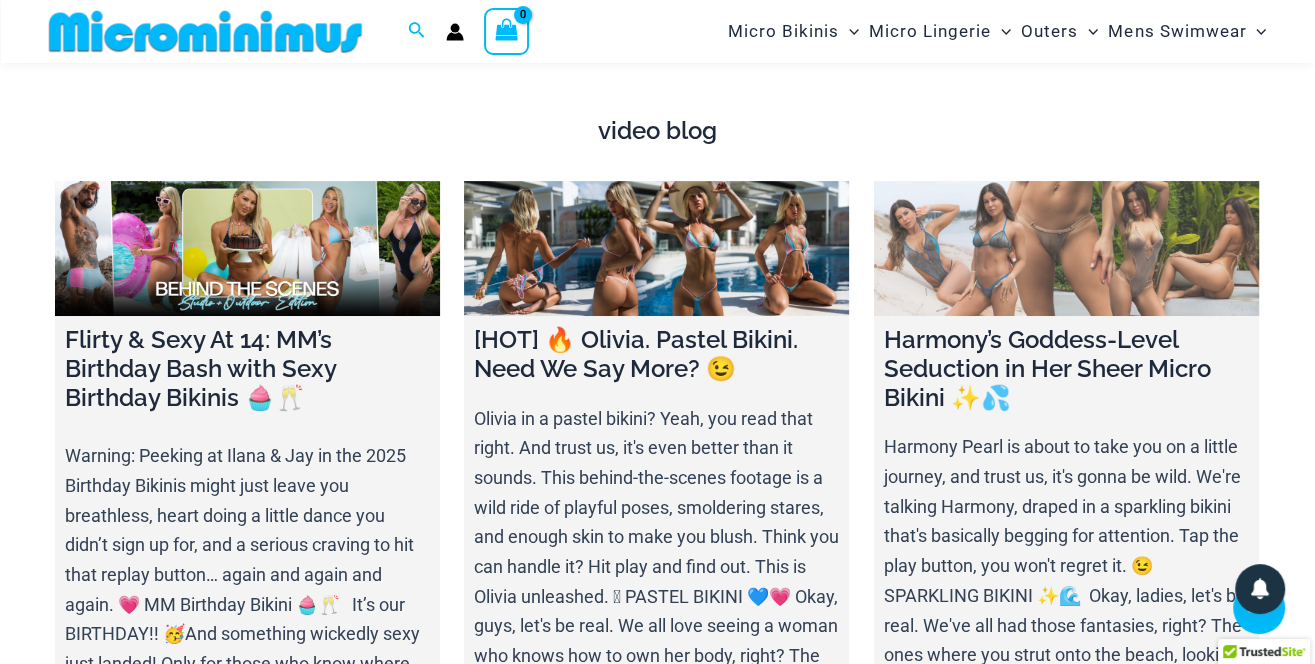 click at bounding box center [1066, 248] 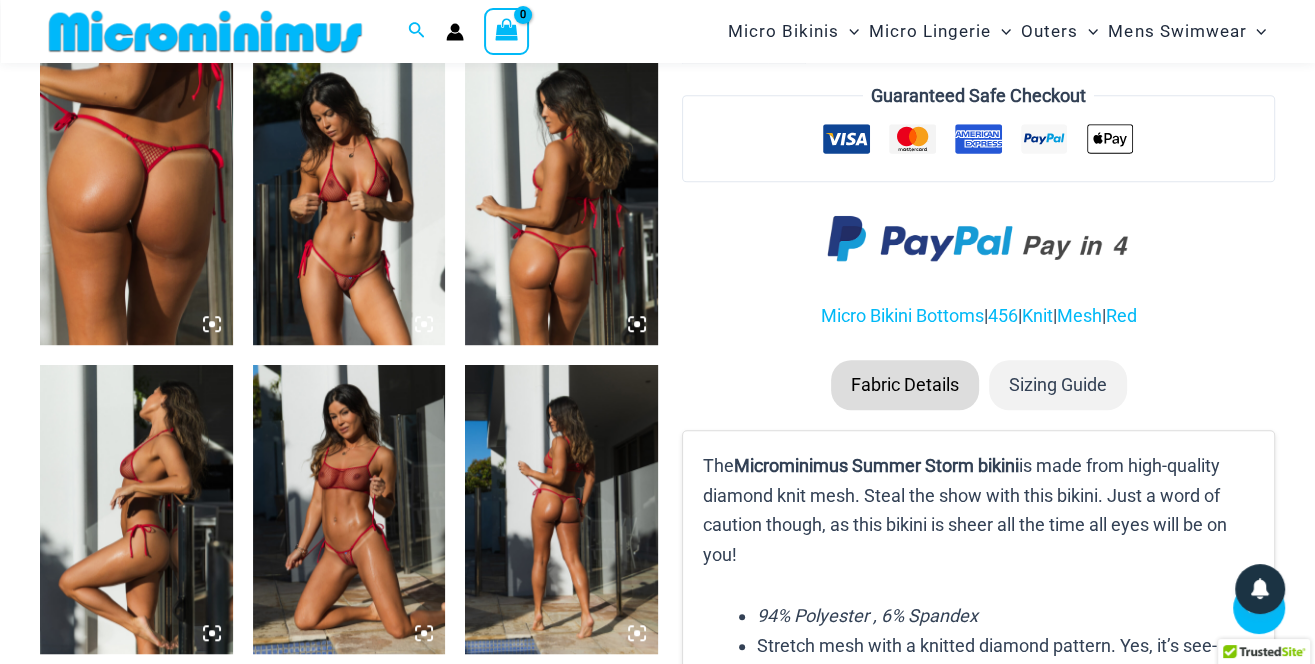 scroll, scrollTop: 1101, scrollLeft: 0, axis: vertical 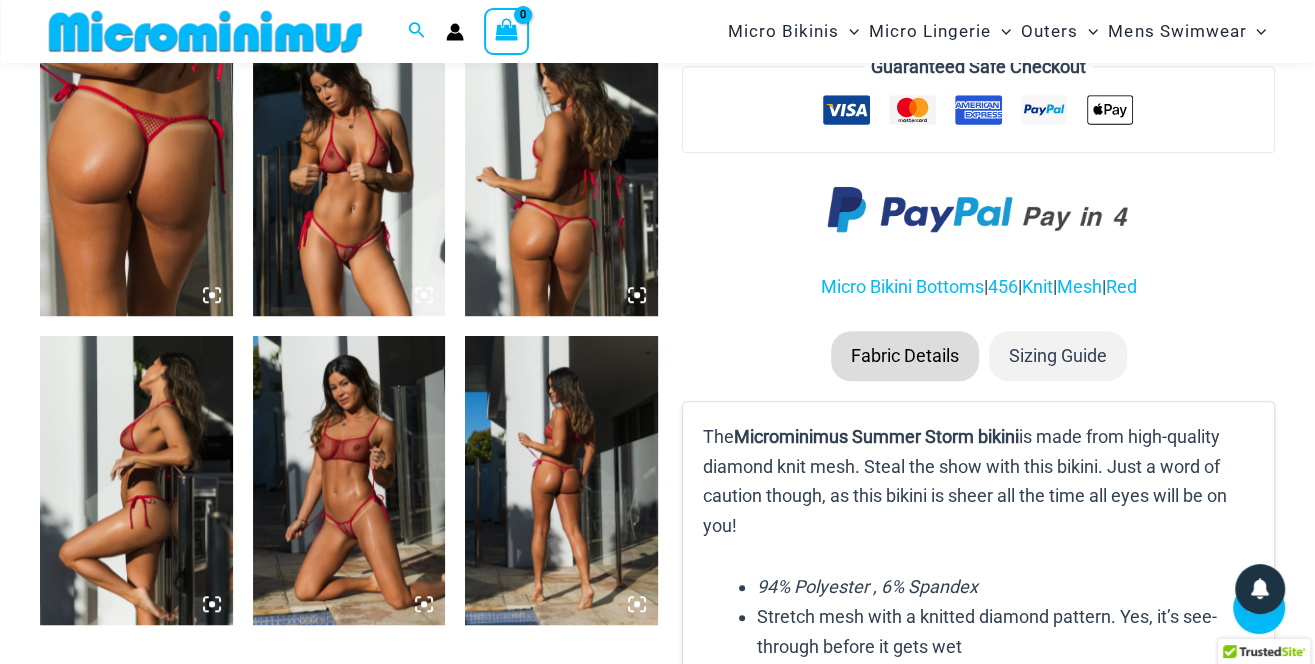 click at bounding box center [349, 480] 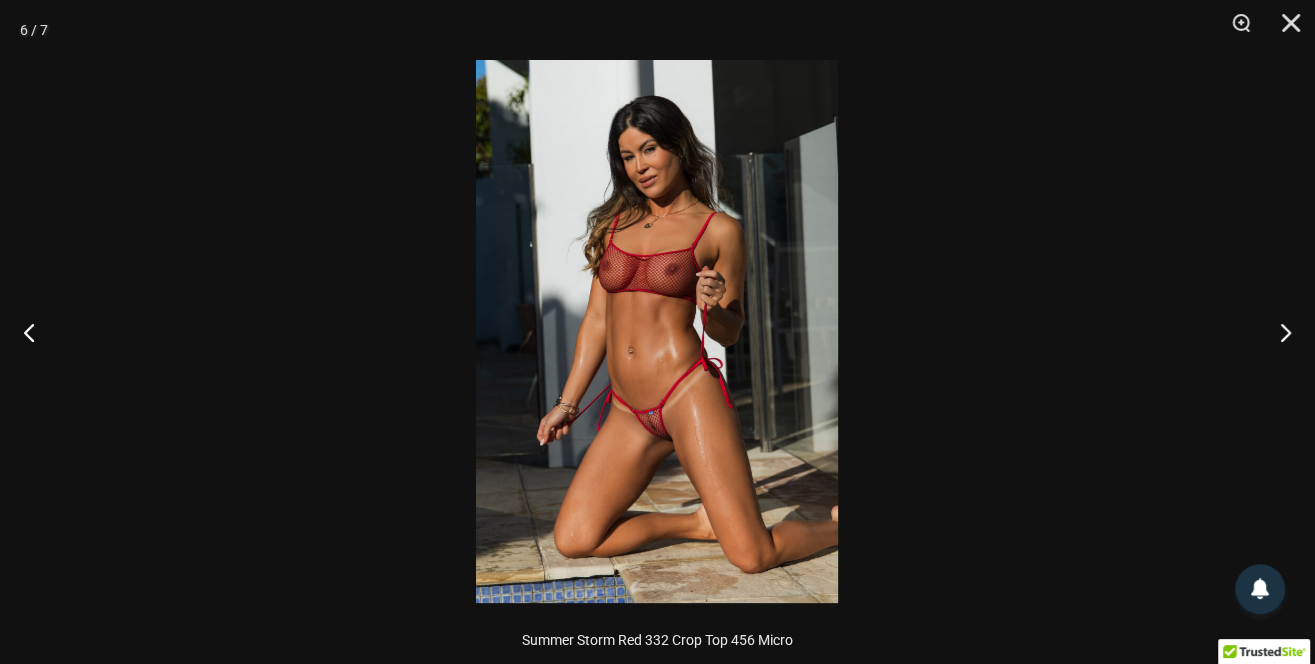 click at bounding box center [657, 331] 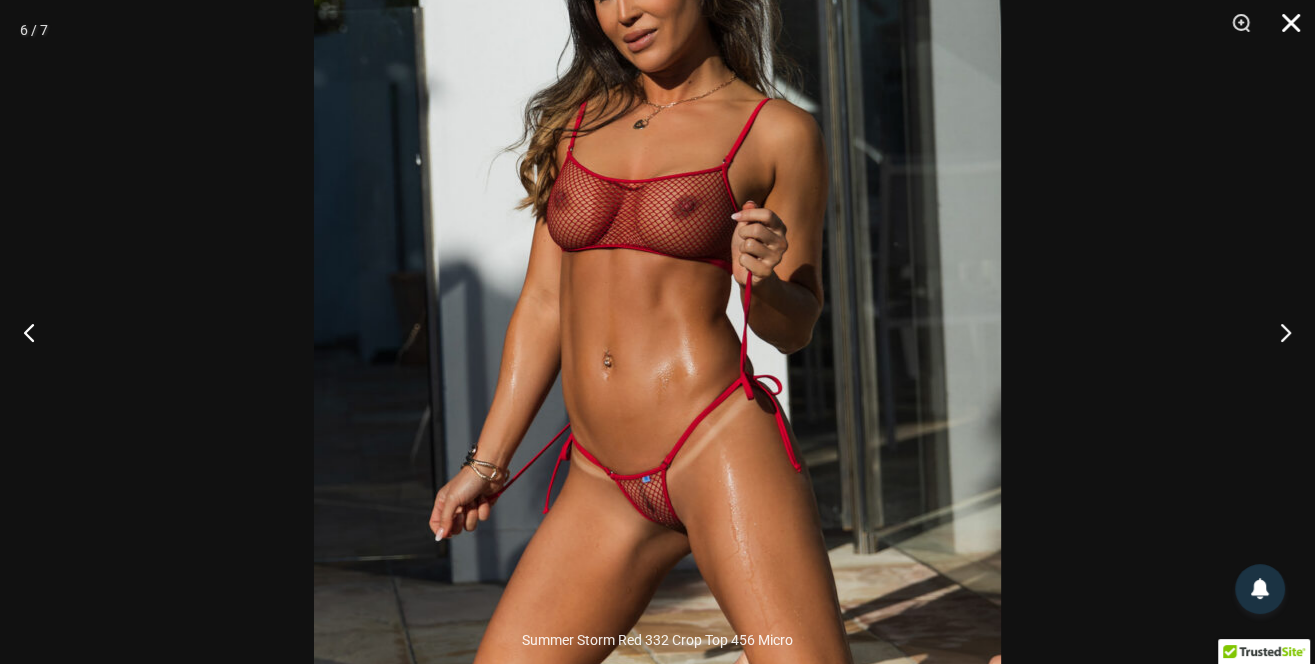 click at bounding box center [1284, 30] 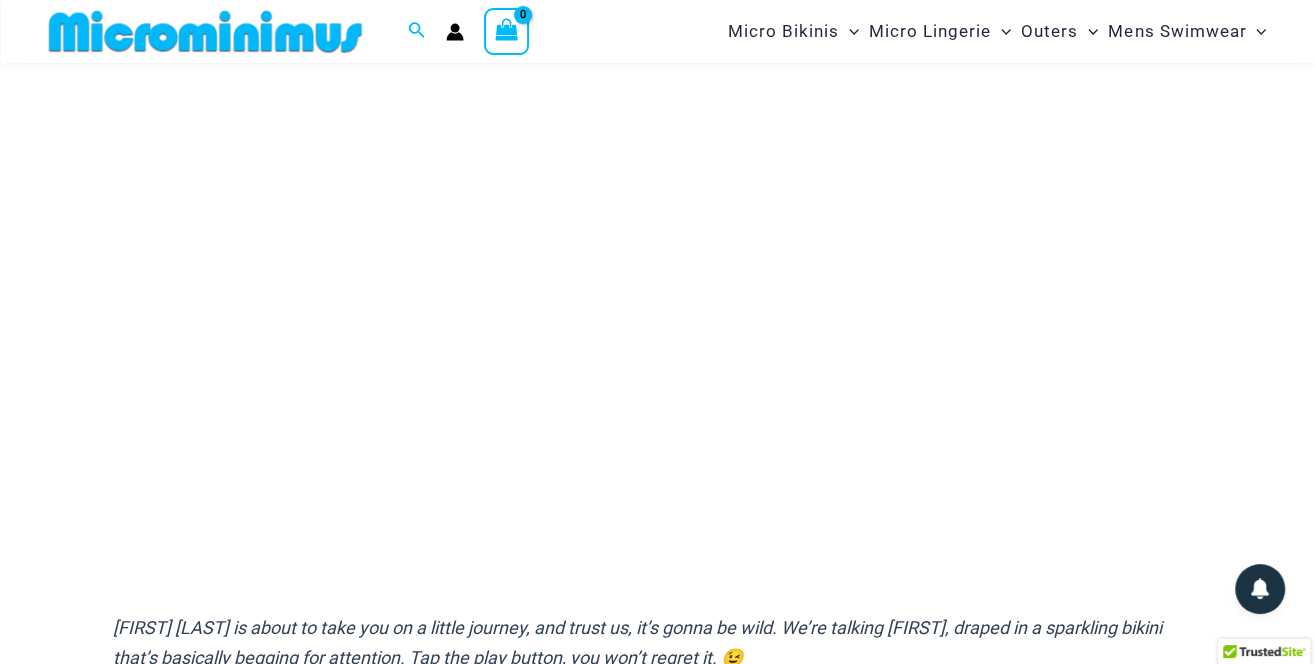 scroll, scrollTop: 280, scrollLeft: 0, axis: vertical 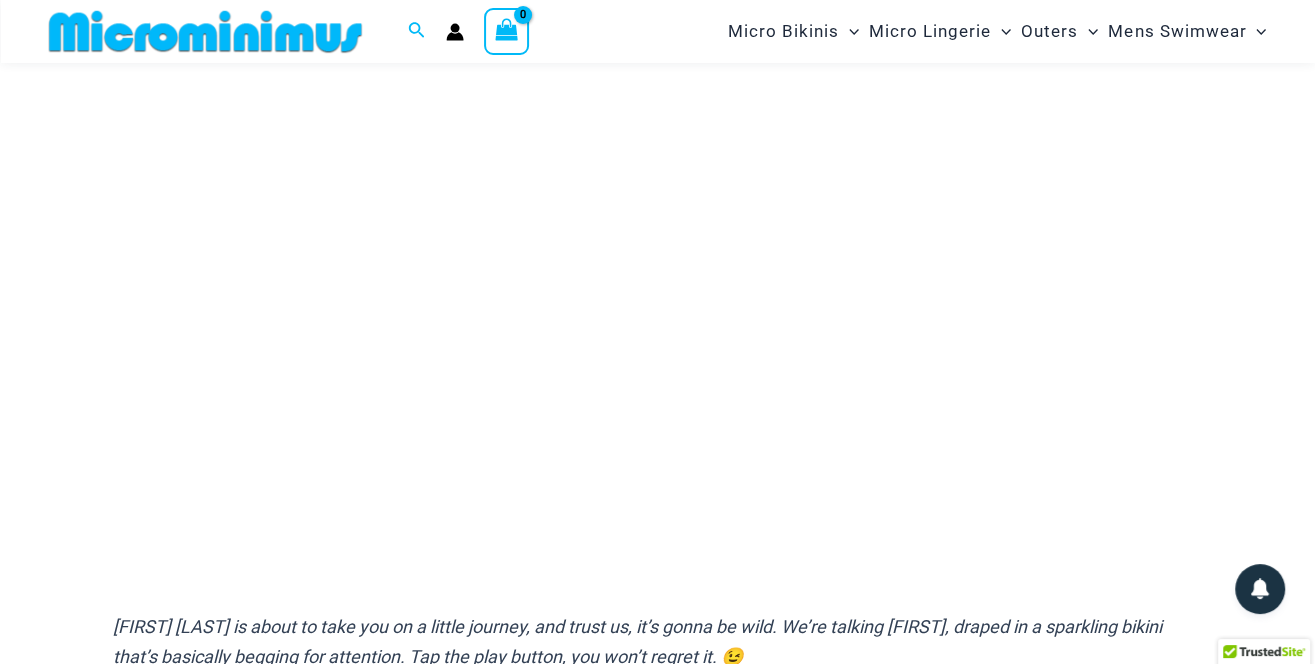 click at bounding box center (205, 31) 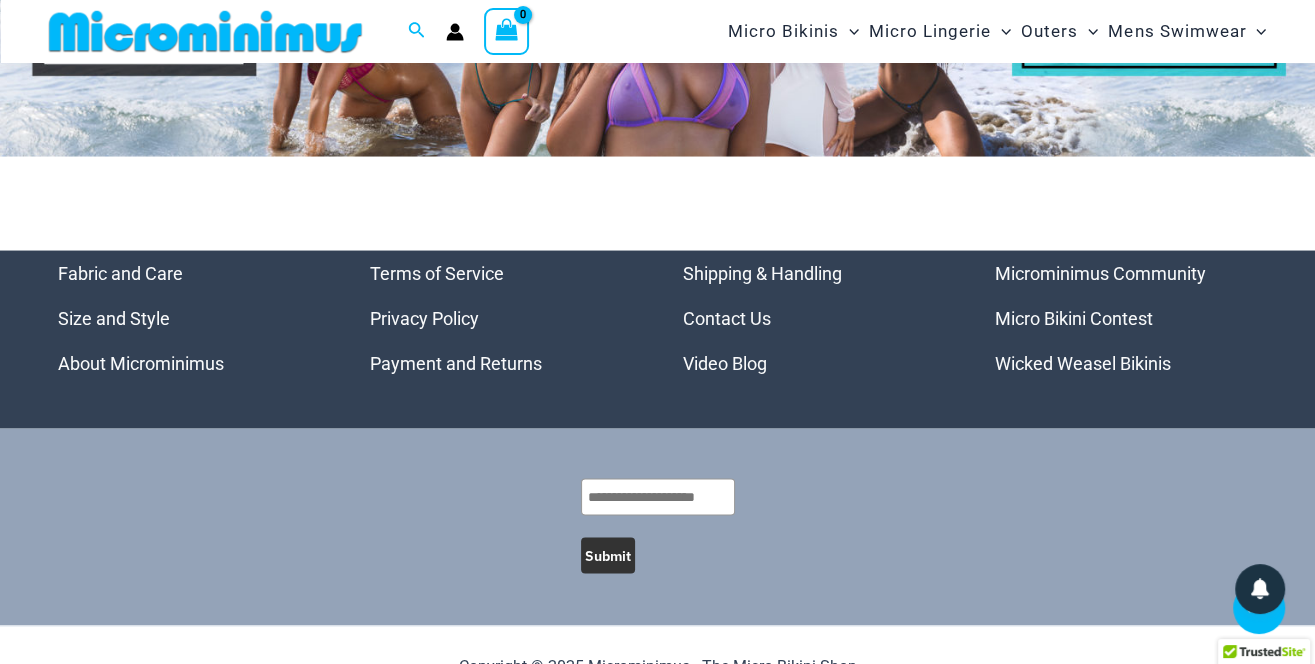 scroll, scrollTop: 9150, scrollLeft: 0, axis: vertical 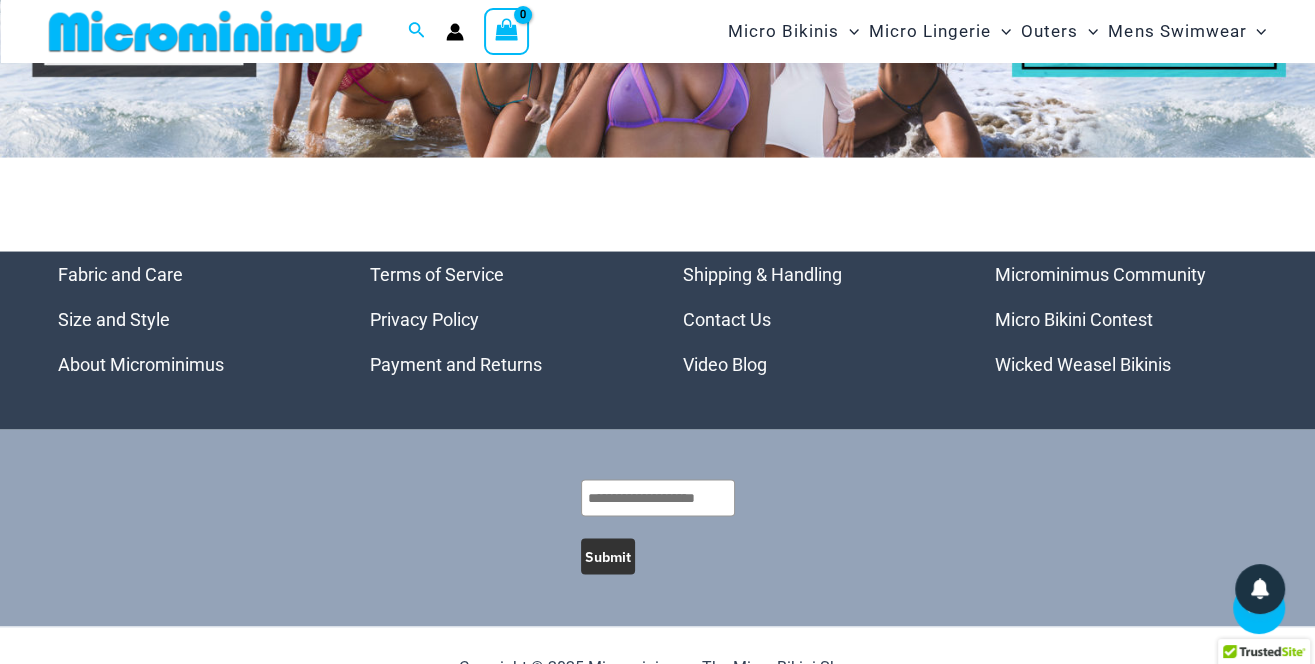 click on "About Microminimus" at bounding box center [141, 364] 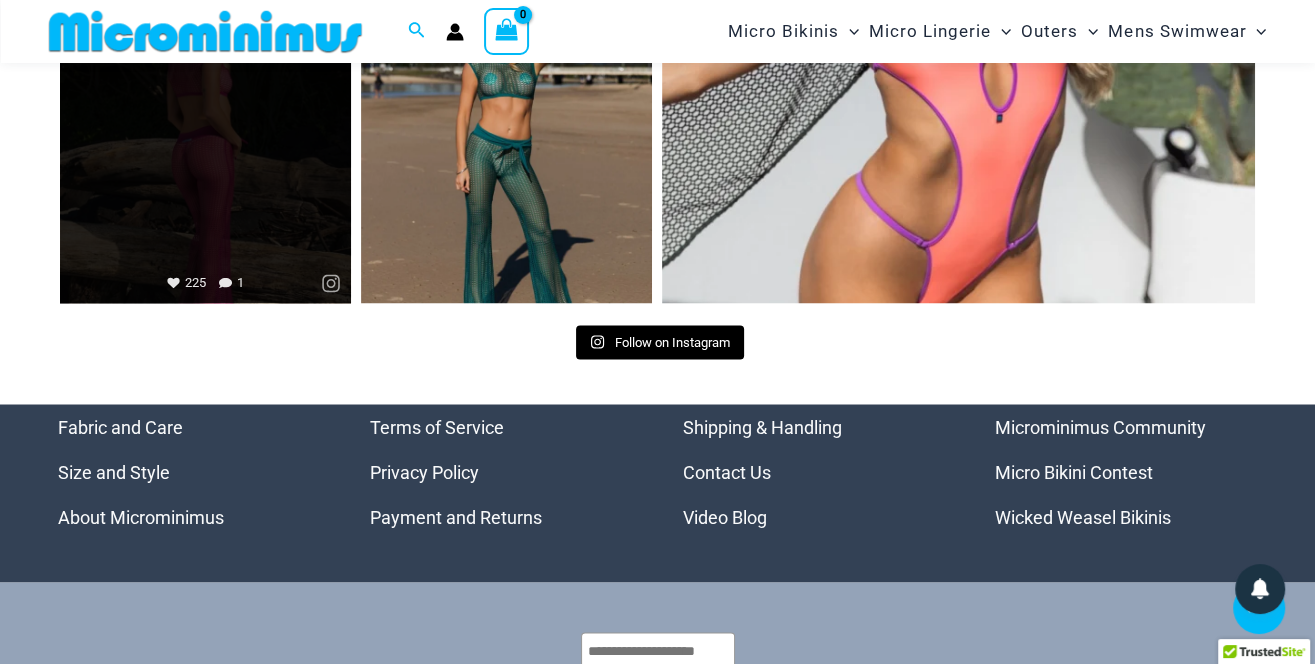 scroll, scrollTop: 2694, scrollLeft: 0, axis: vertical 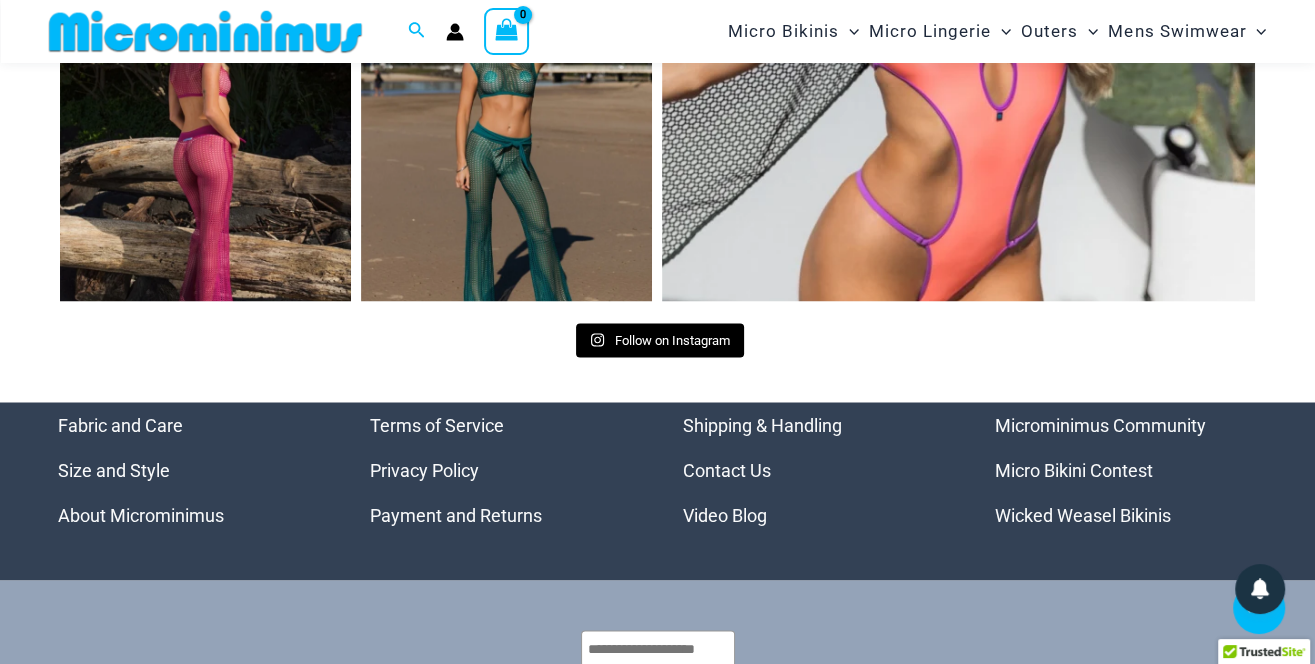 click on "Wicked Weasel Bikinis" at bounding box center (1083, 514) 